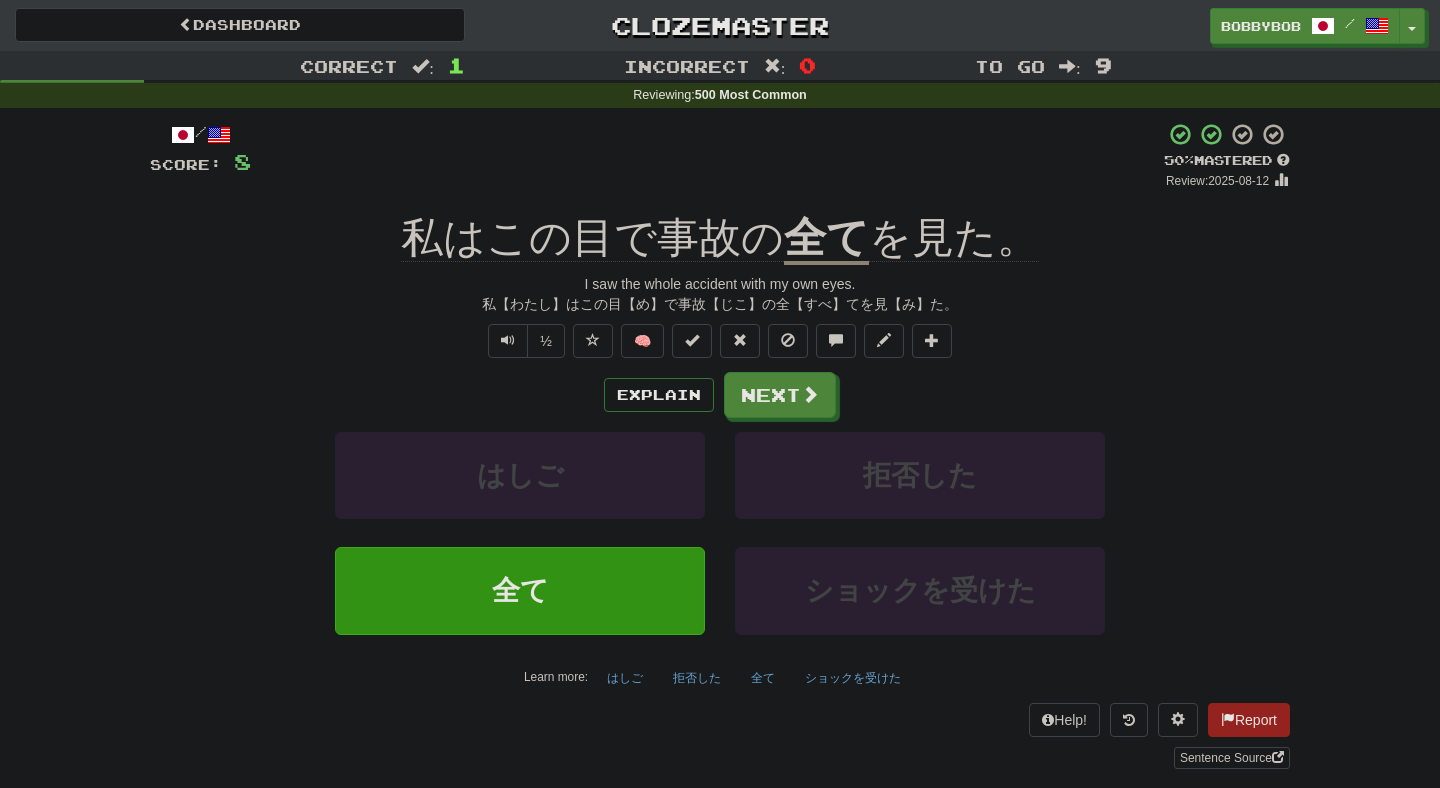 scroll, scrollTop: 0, scrollLeft: 0, axis: both 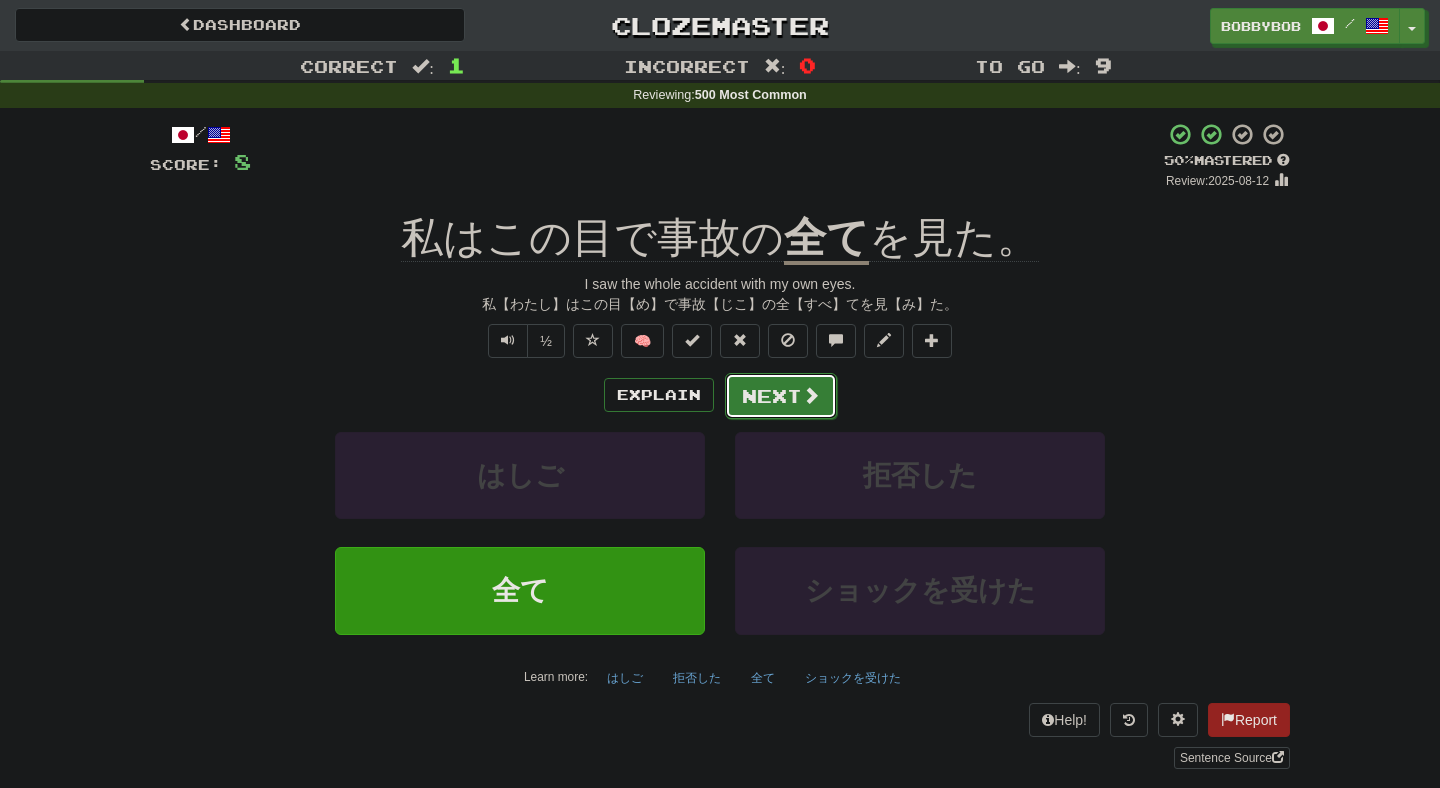 click at bounding box center (811, 395) 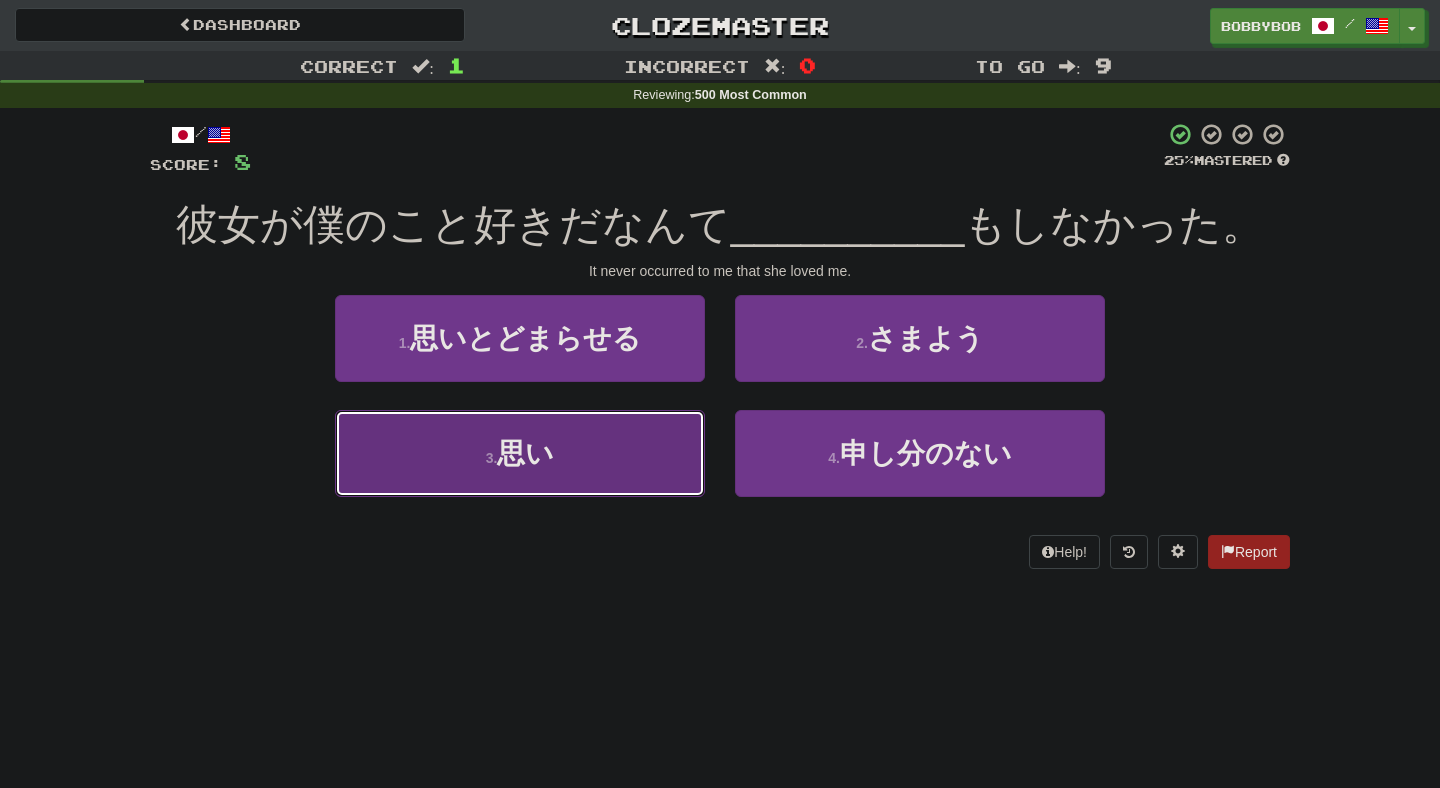 click on "3 .  思い" at bounding box center (520, 453) 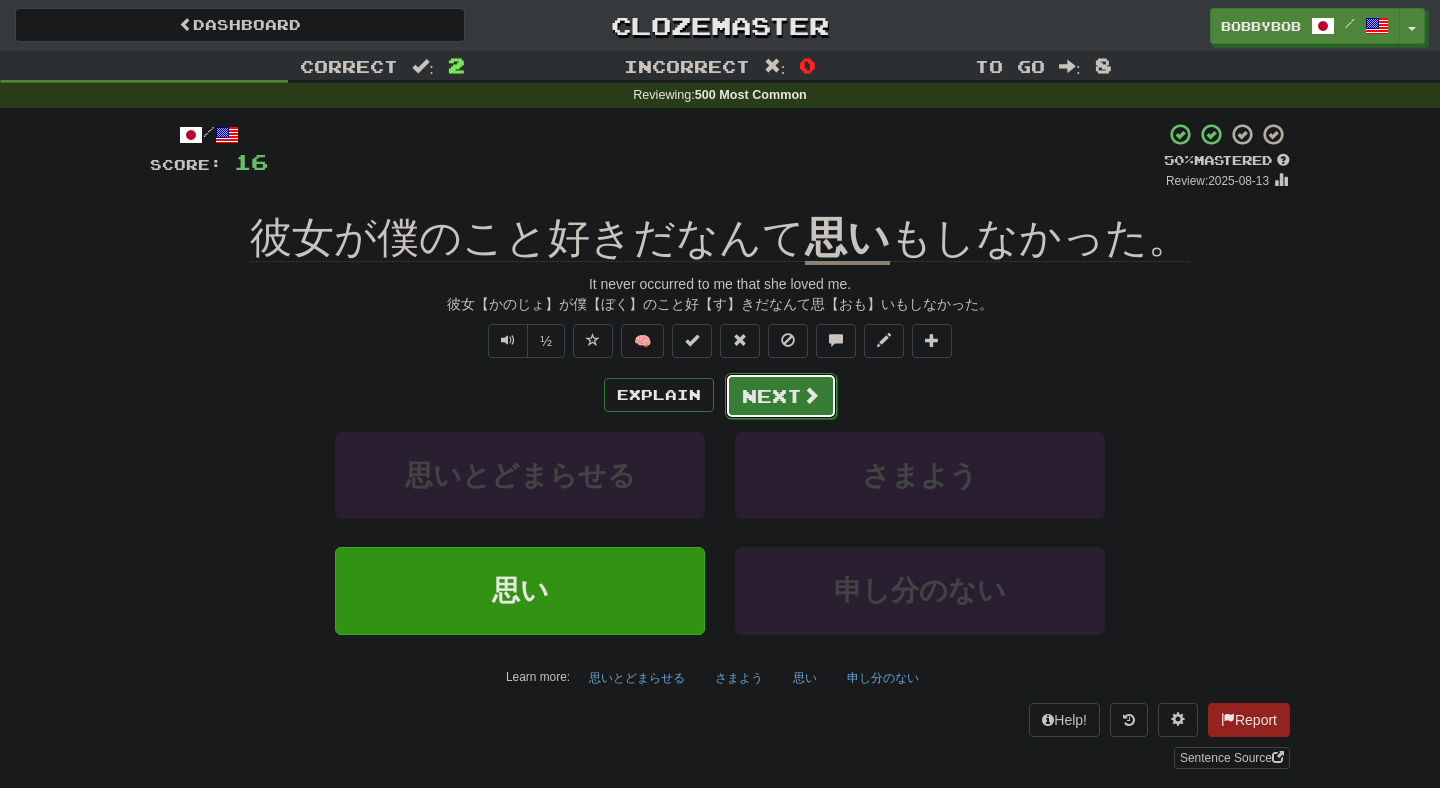 click on "Next" at bounding box center [781, 396] 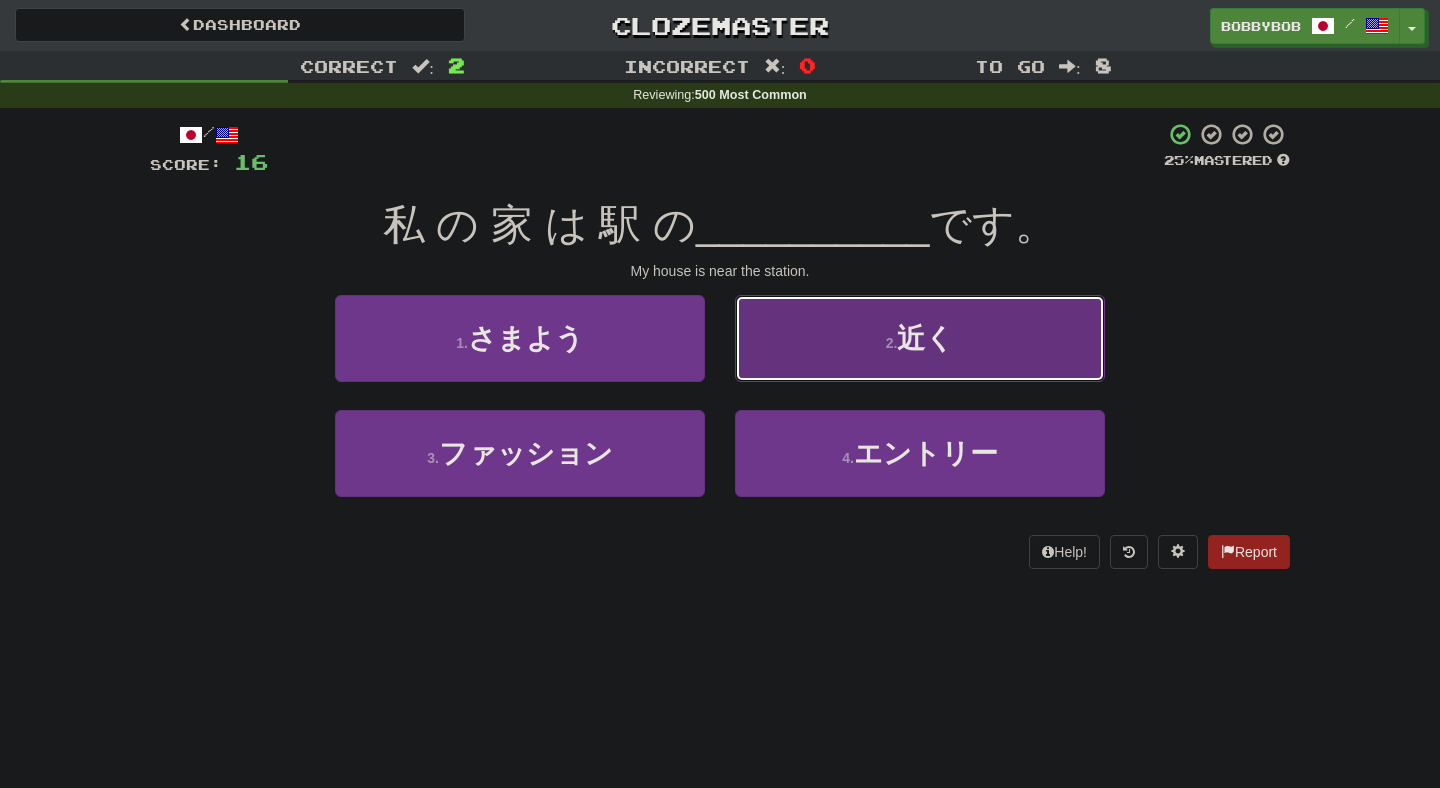 click on "2 .  近く" at bounding box center (920, 338) 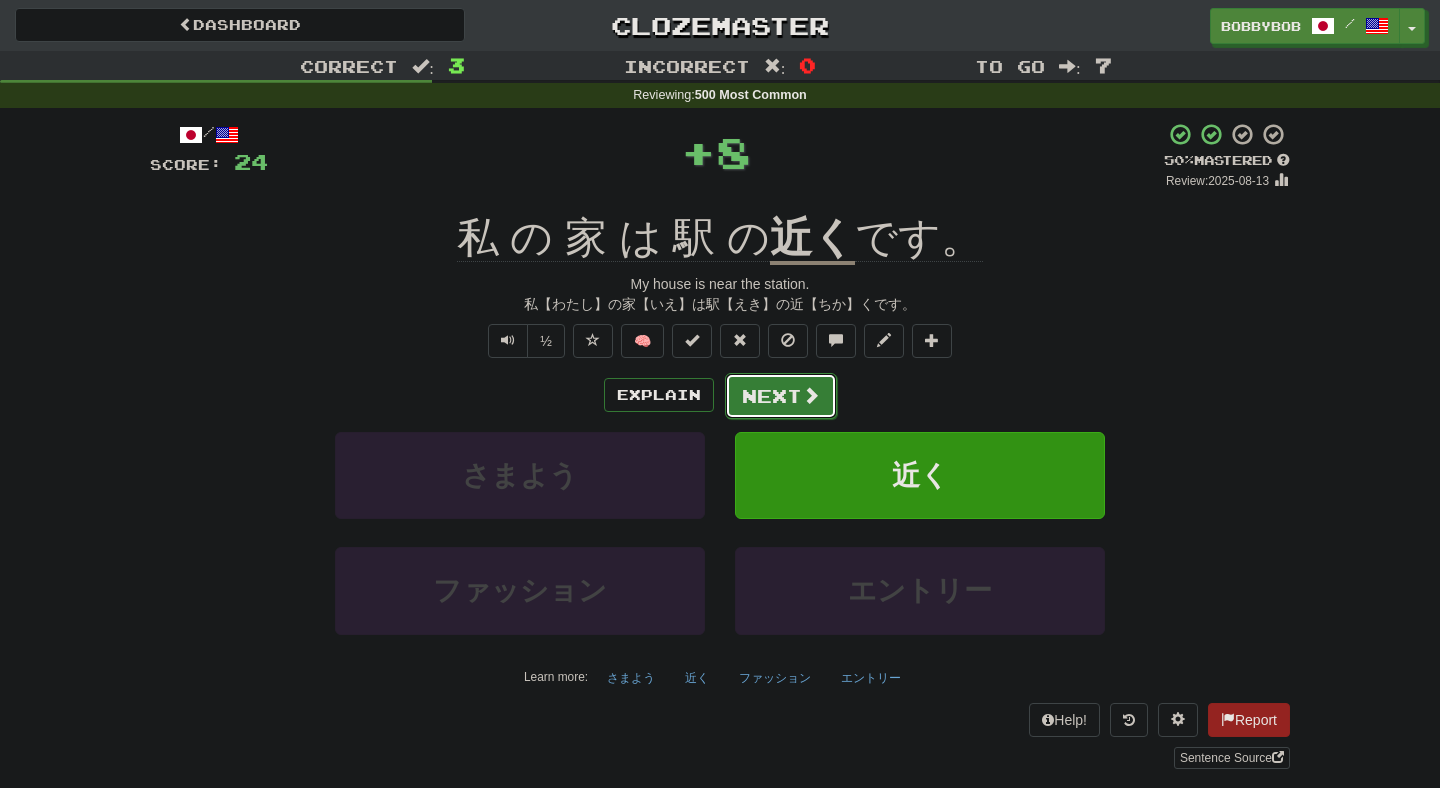 click on "Next" at bounding box center (781, 396) 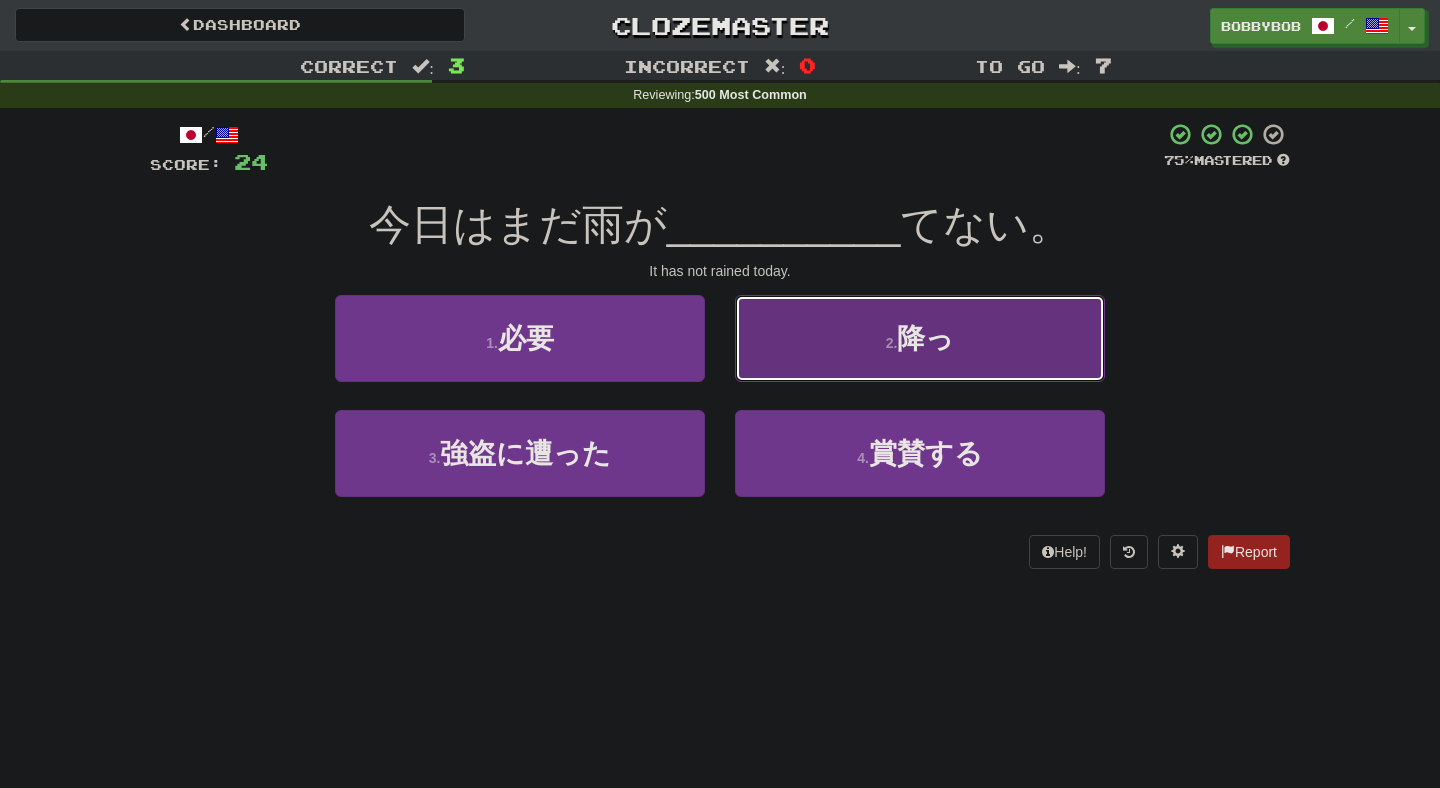 click on "2 .  降っ" at bounding box center [920, 338] 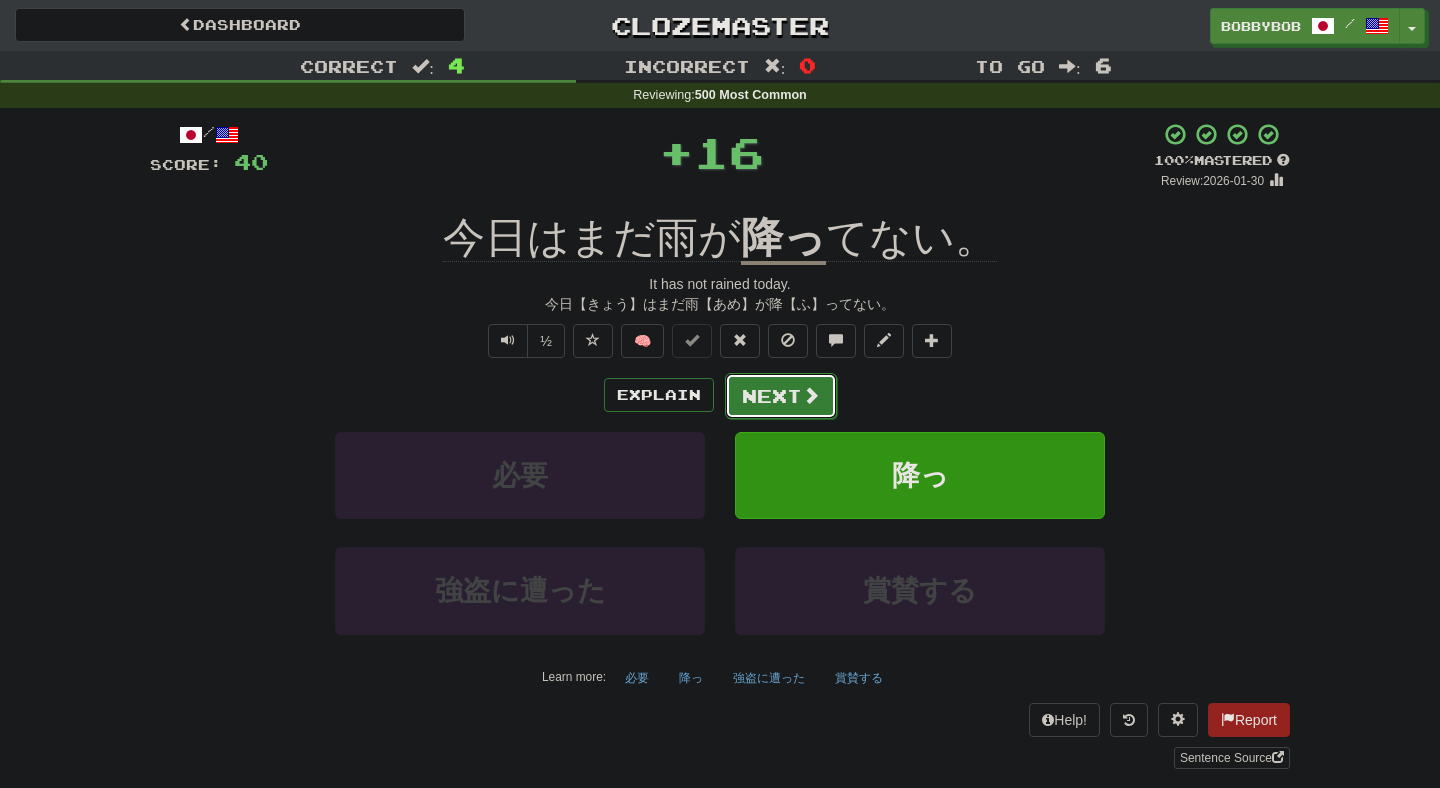 click on "Next" at bounding box center (781, 396) 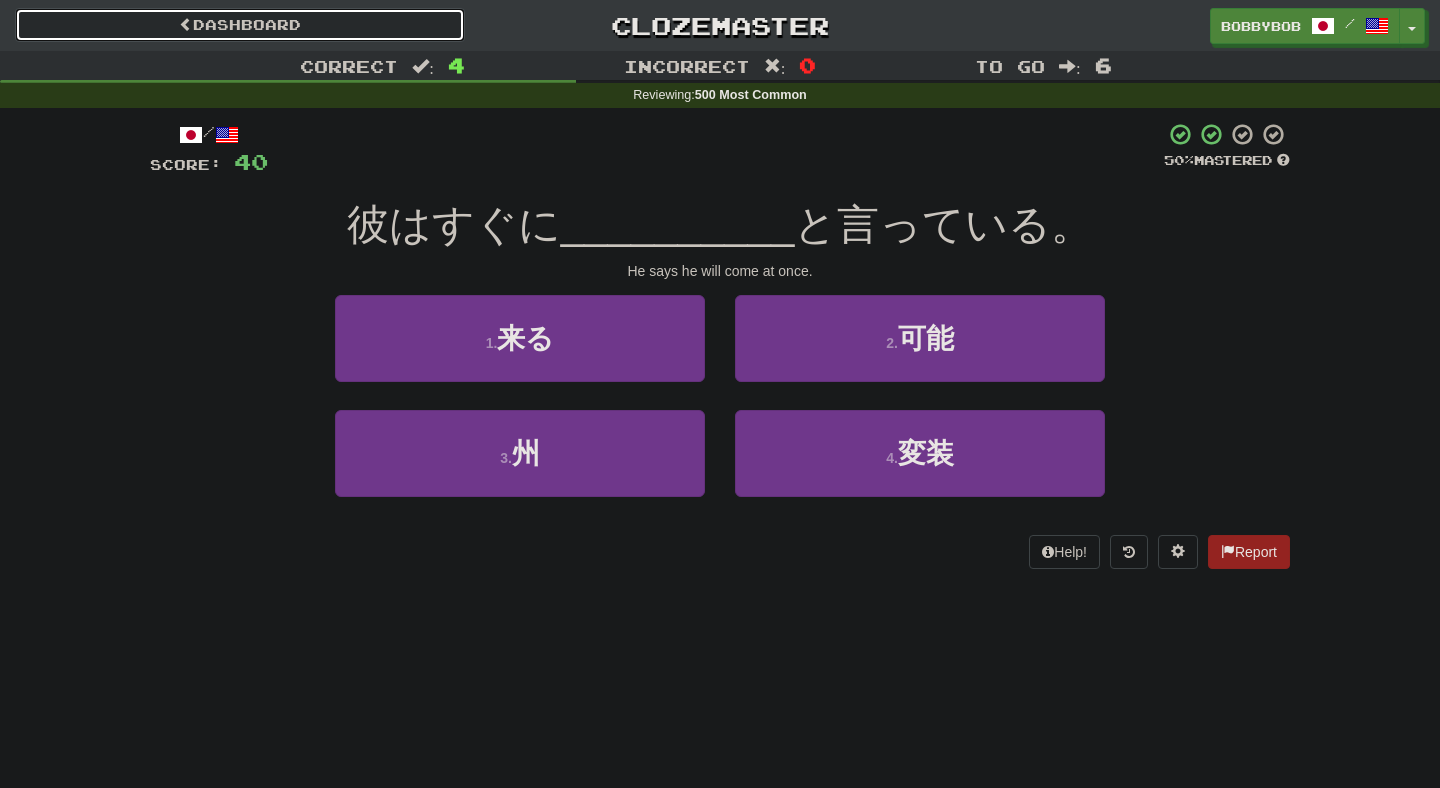 click on "Dashboard" at bounding box center (240, 25) 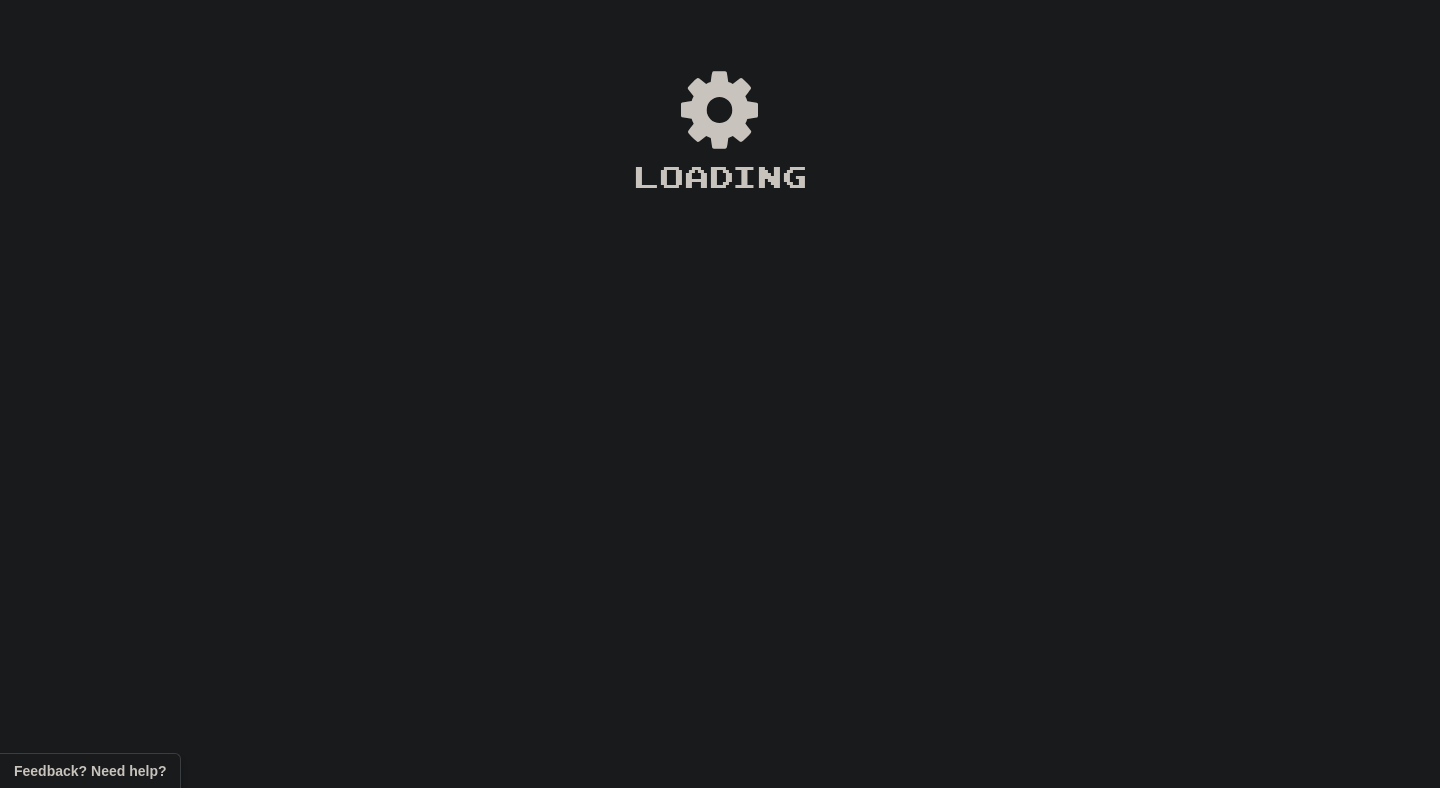 scroll, scrollTop: 0, scrollLeft: 0, axis: both 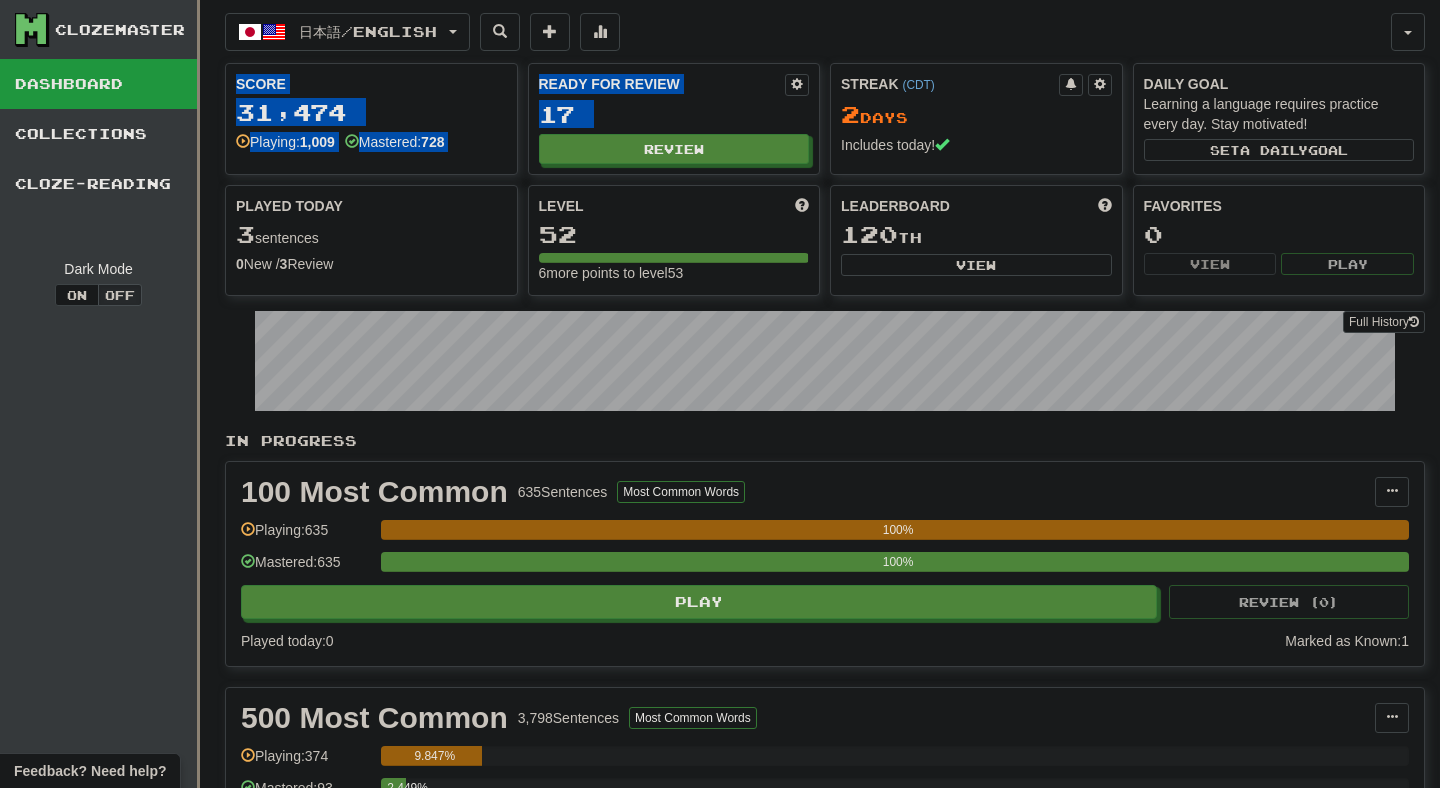 drag, startPoint x: 624, startPoint y: 164, endPoint x: 492, endPoint y: 63, distance: 166.2077 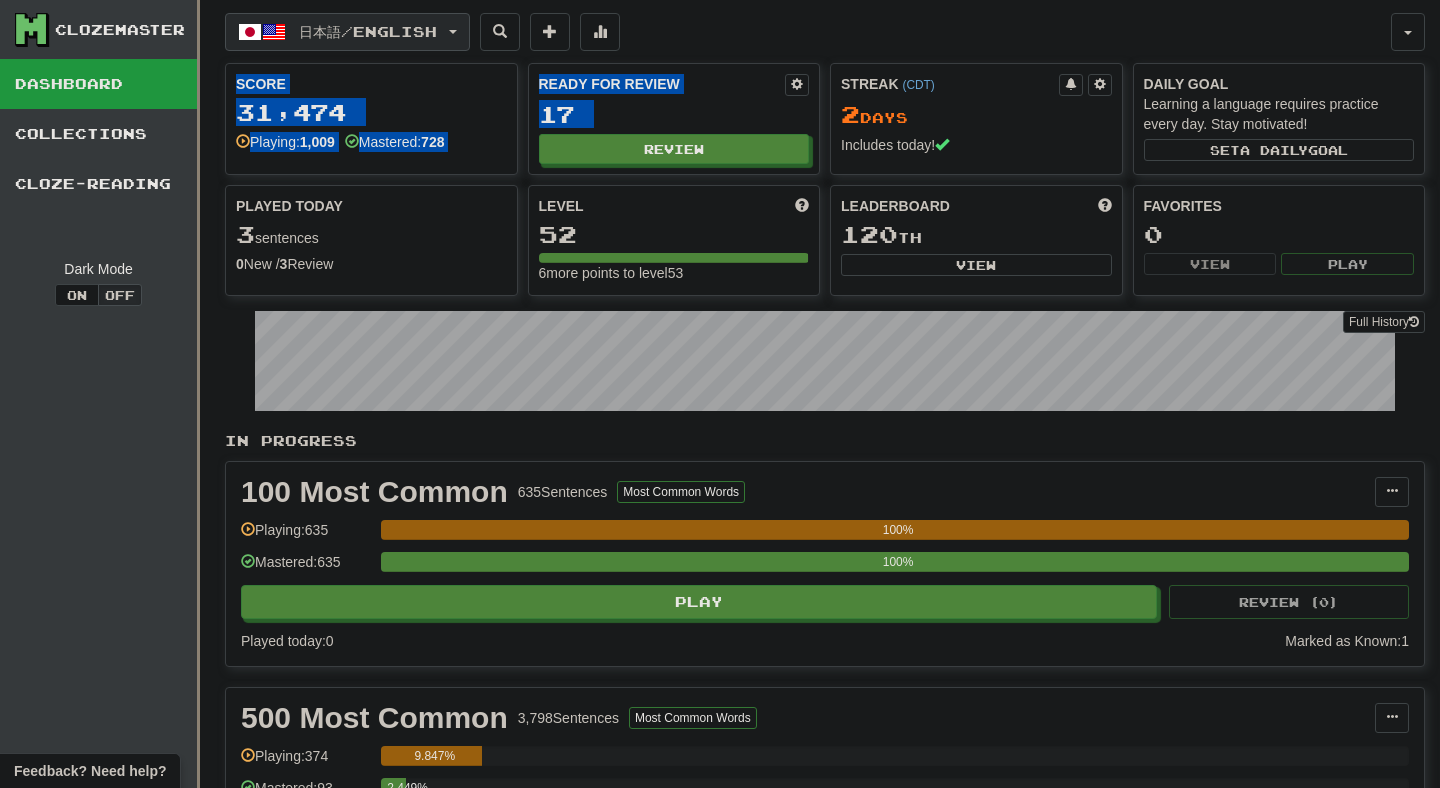 click on "日本語  /  English" at bounding box center [347, 32] 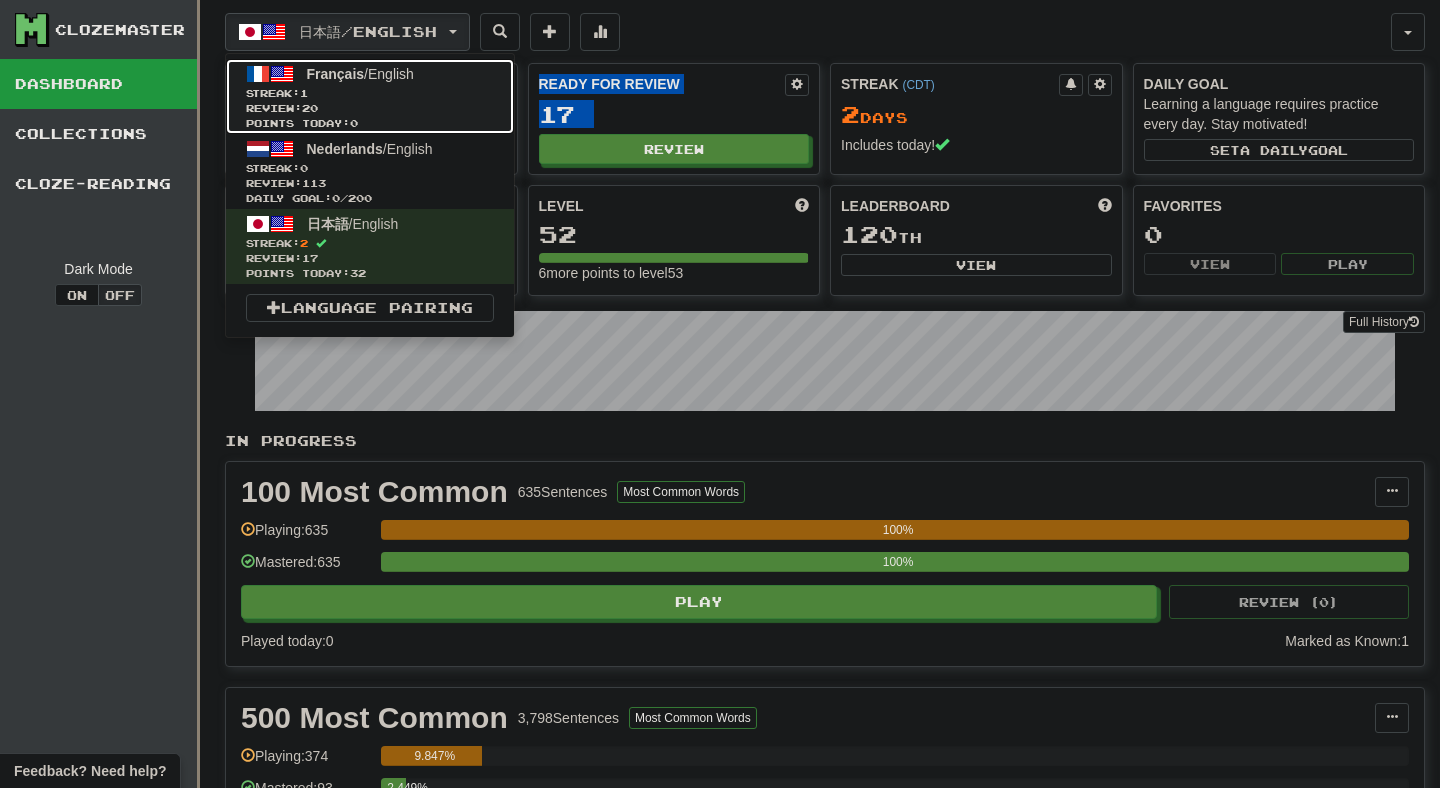 click on "Streak:  1" at bounding box center [370, 93] 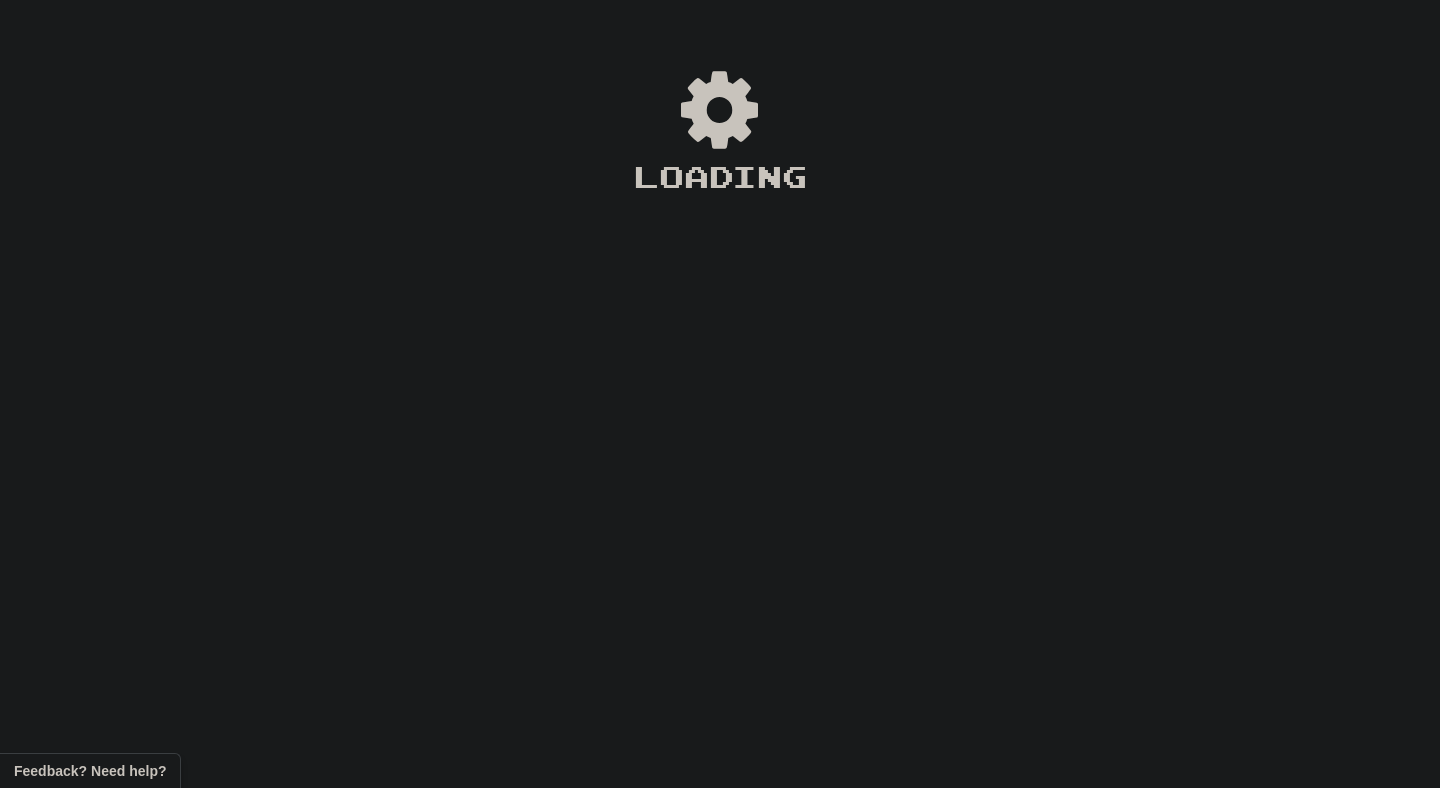 scroll, scrollTop: 0, scrollLeft: 0, axis: both 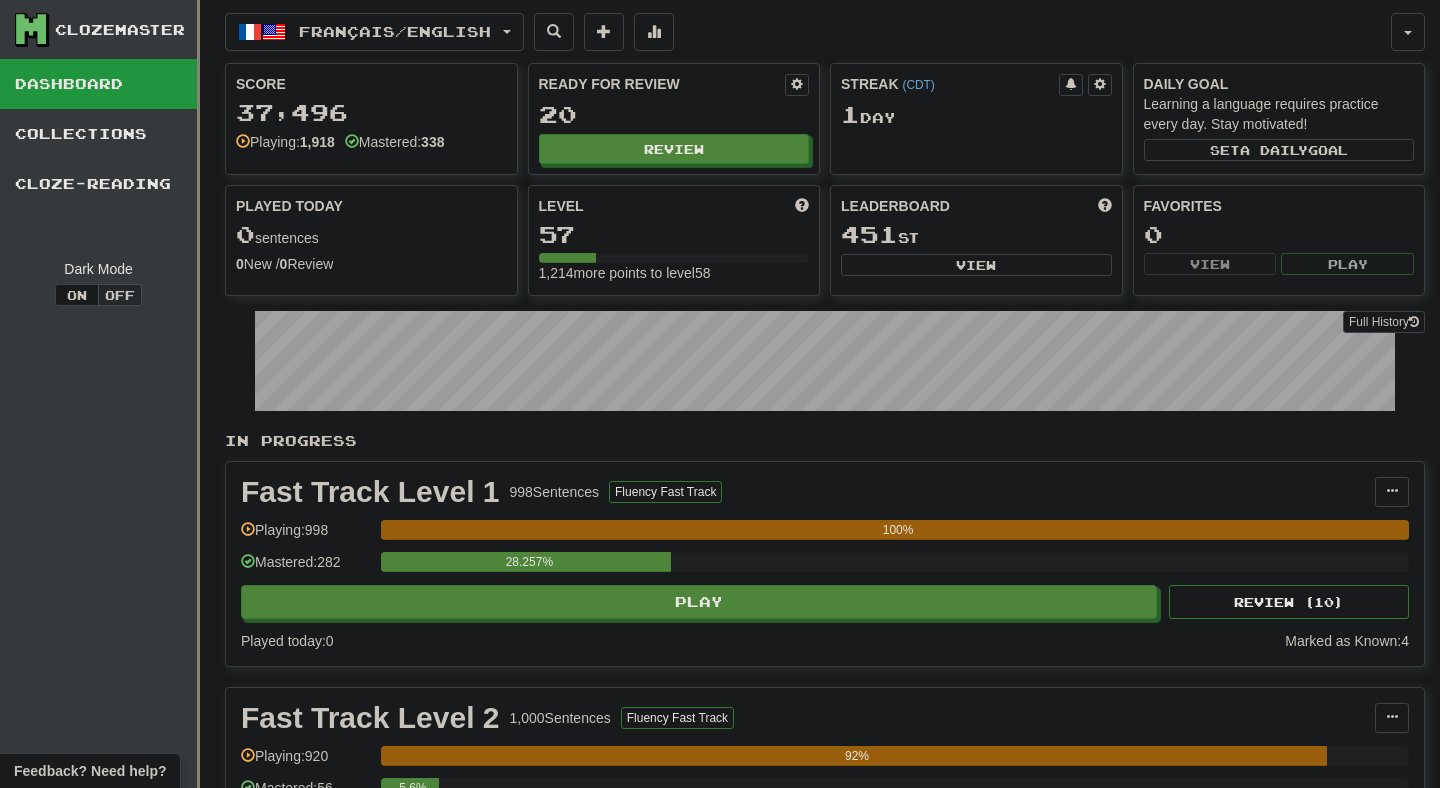 click on "20" at bounding box center [674, 114] 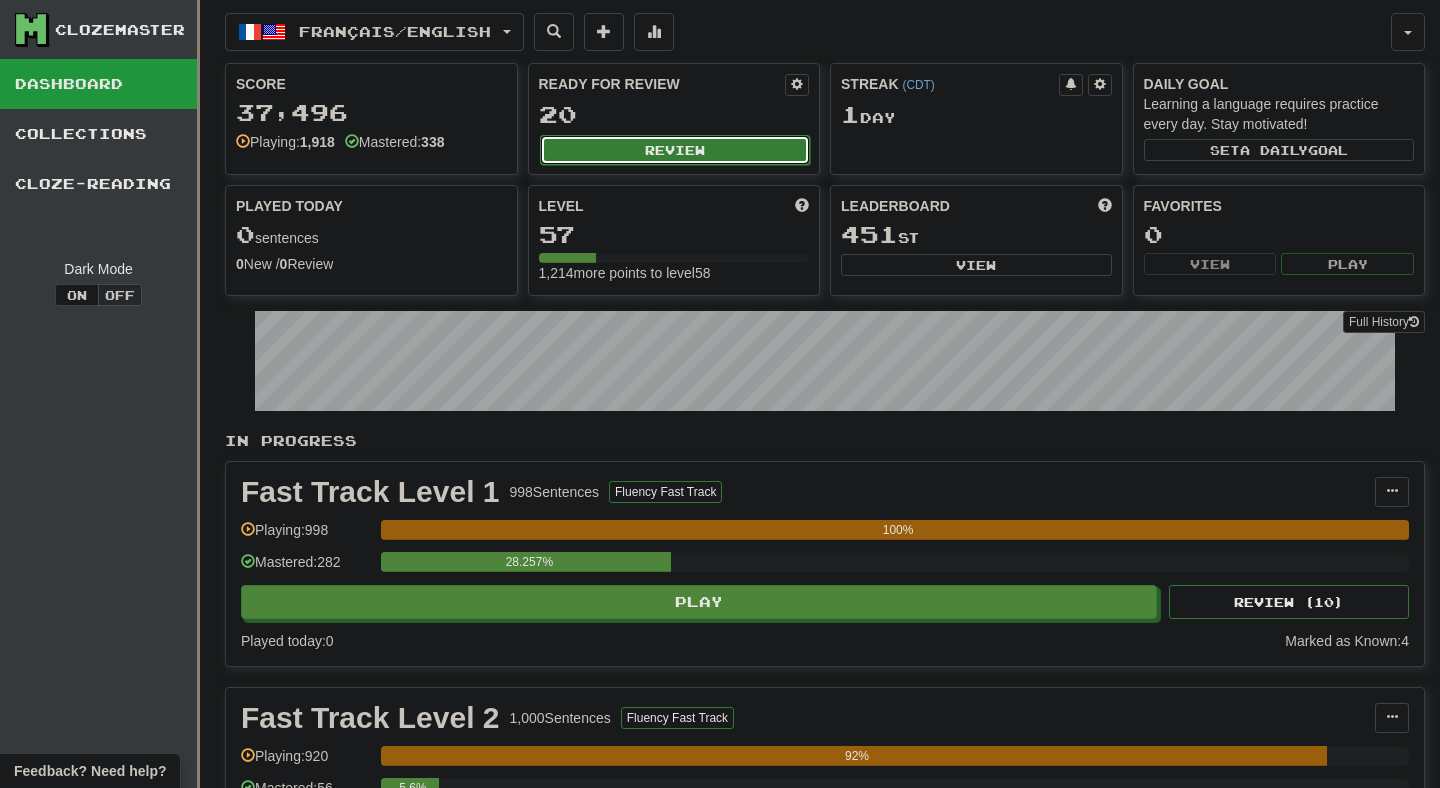 click on "Review" at bounding box center [675, 150] 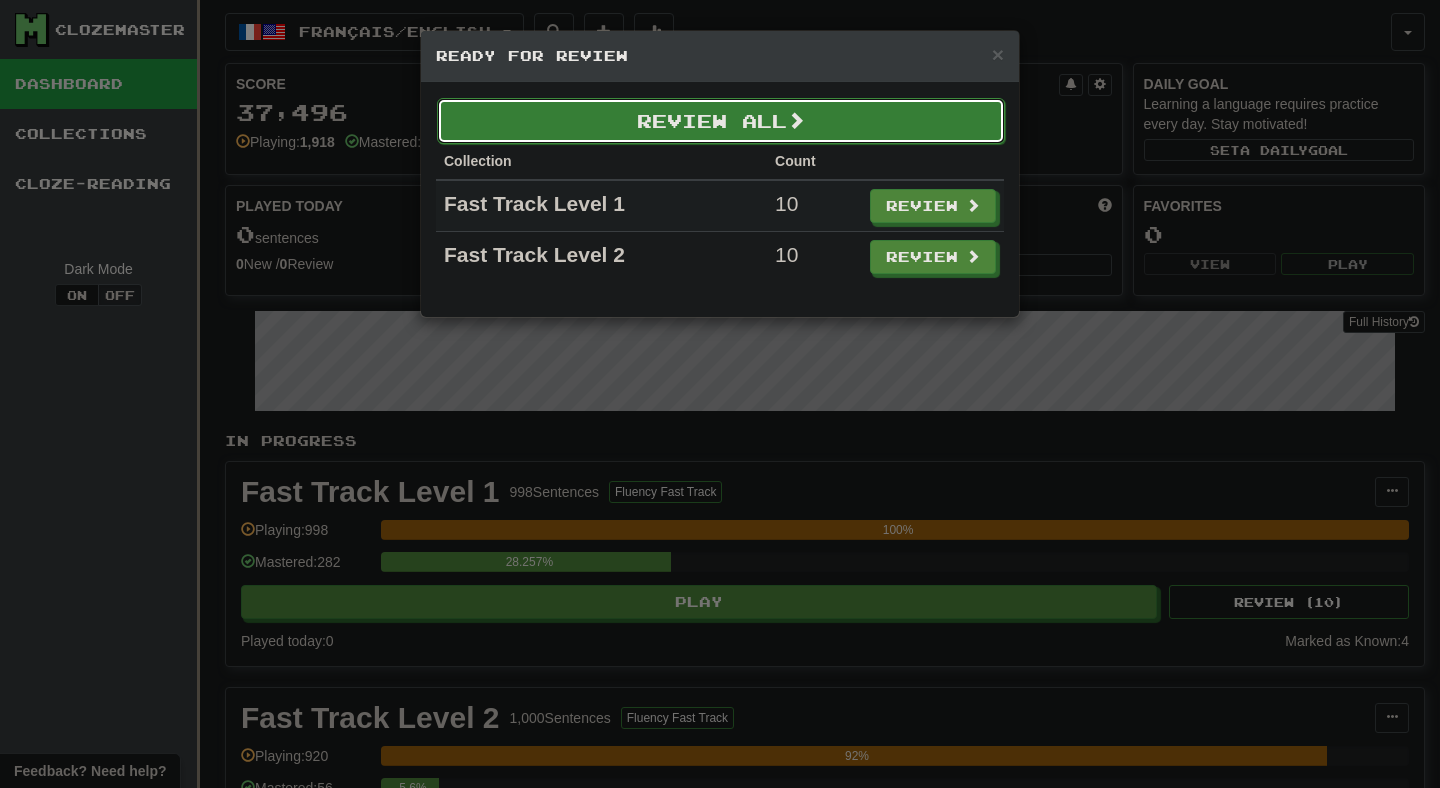 click on "Review All" at bounding box center (721, 121) 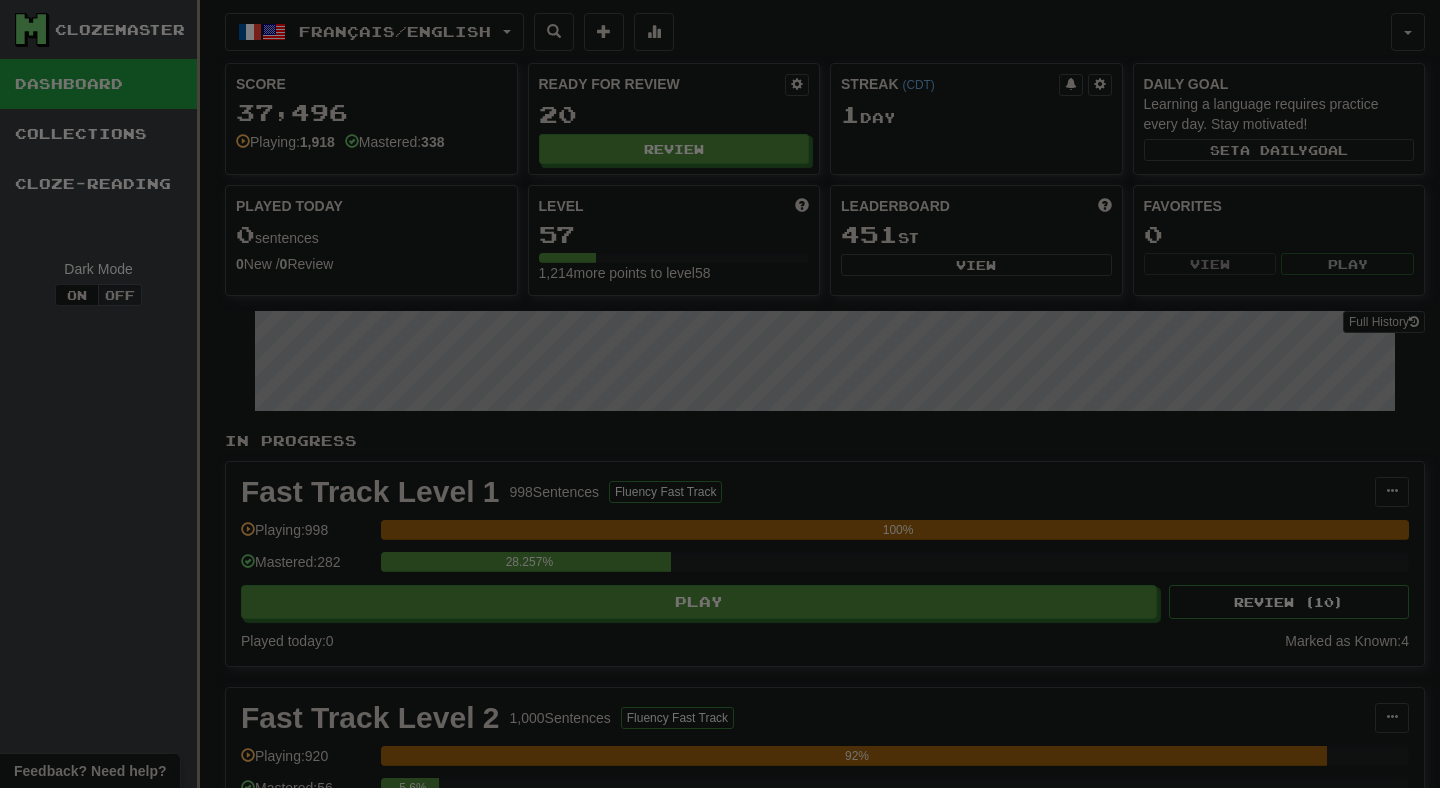 select on "**" 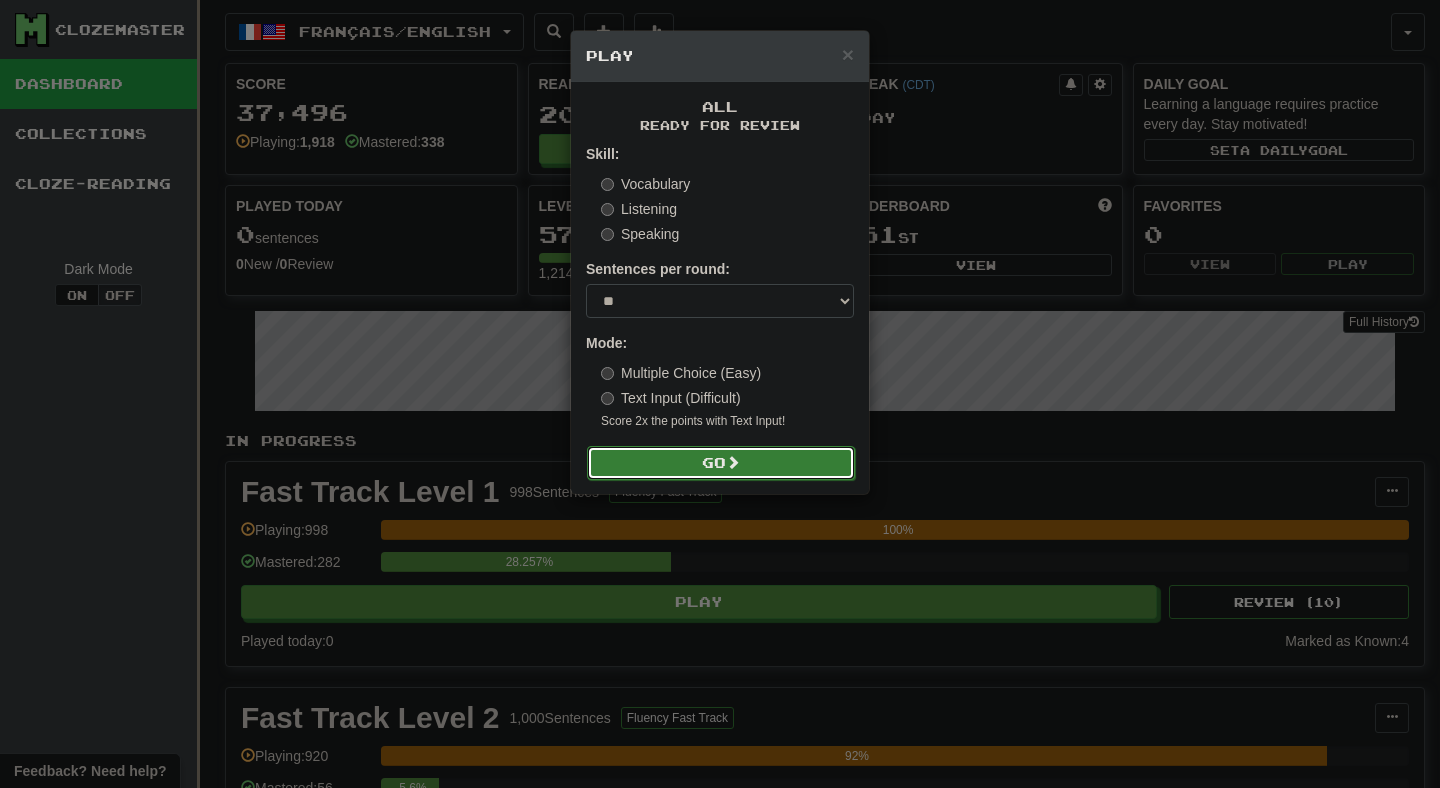 click on "Go" at bounding box center (721, 463) 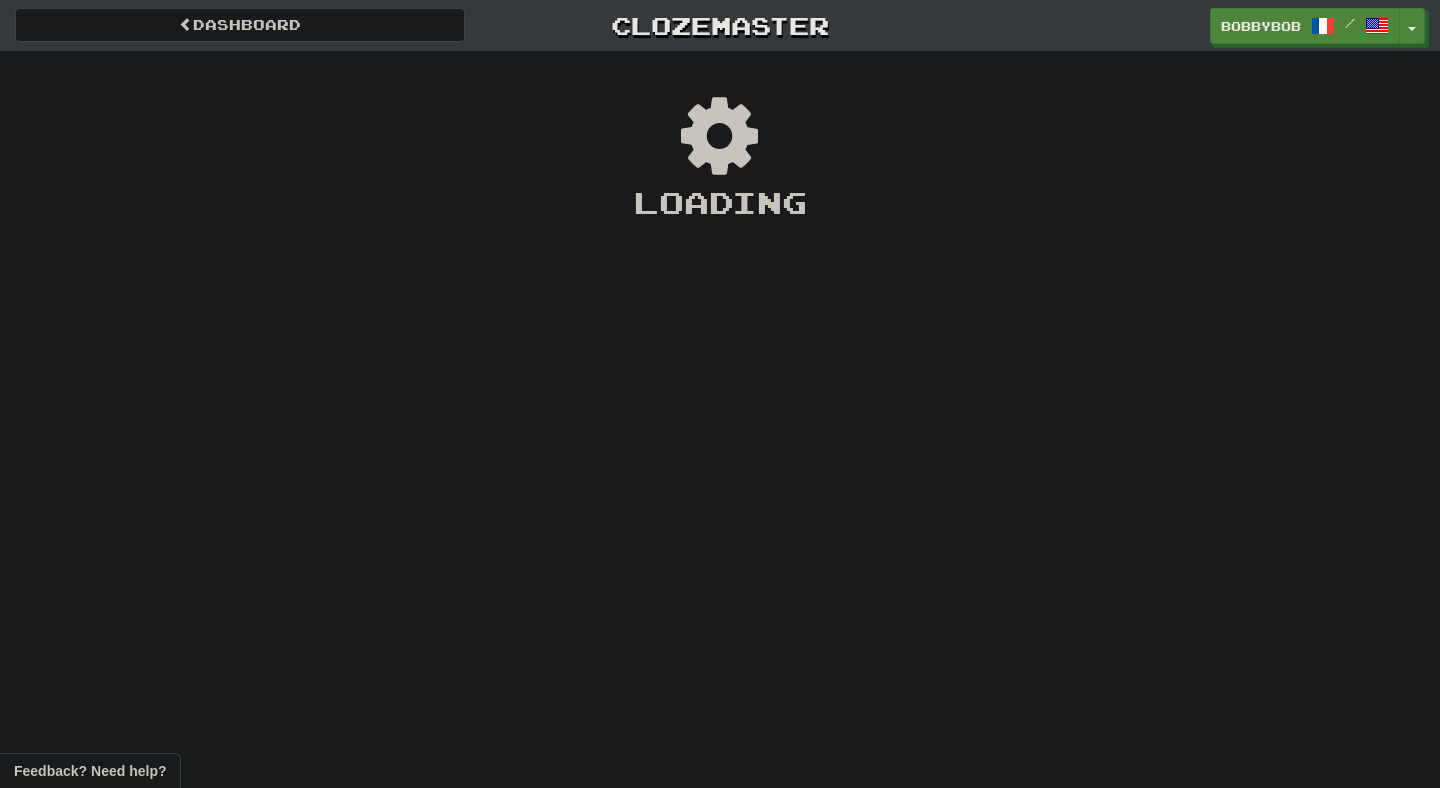 scroll, scrollTop: 0, scrollLeft: 0, axis: both 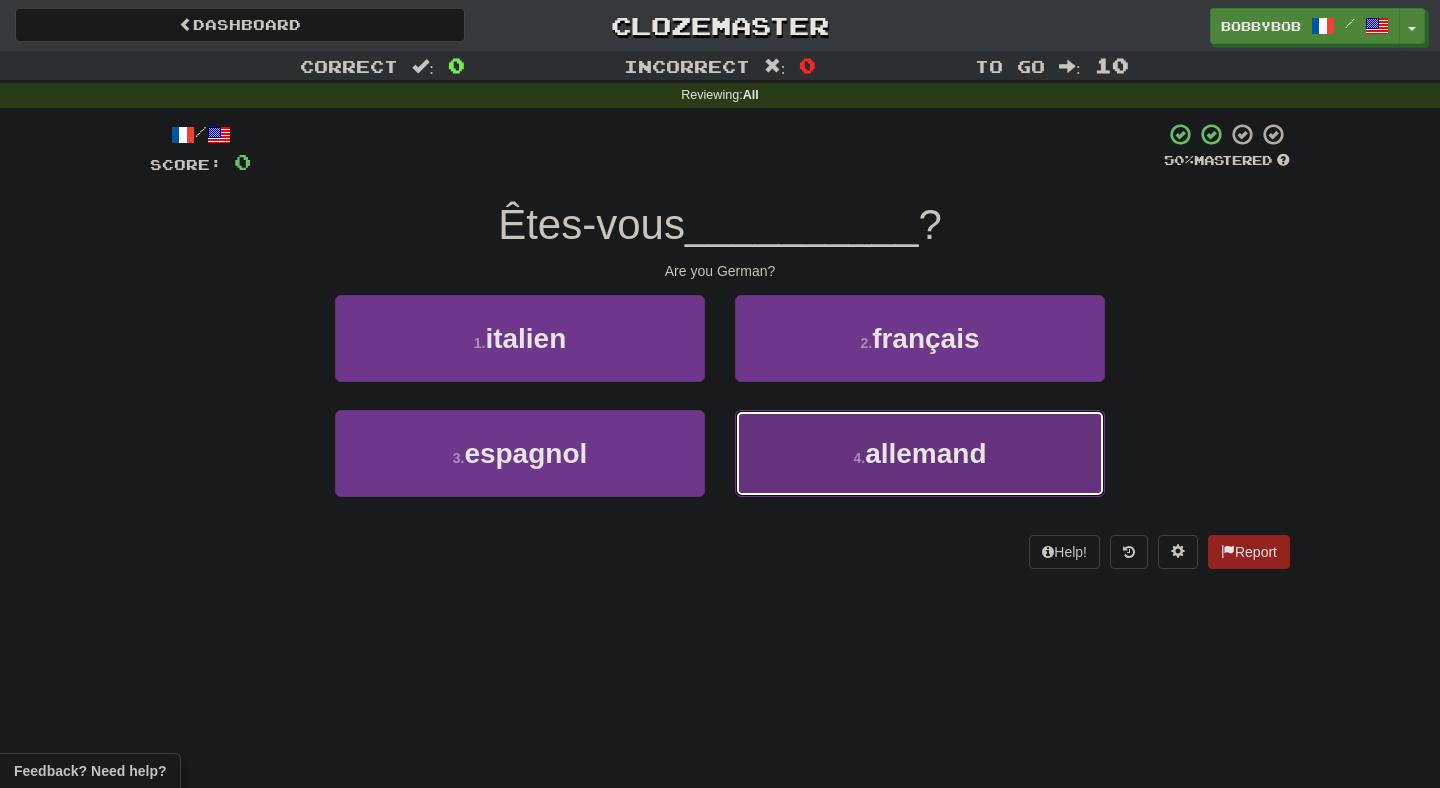 click on "4 .  allemand" at bounding box center [920, 453] 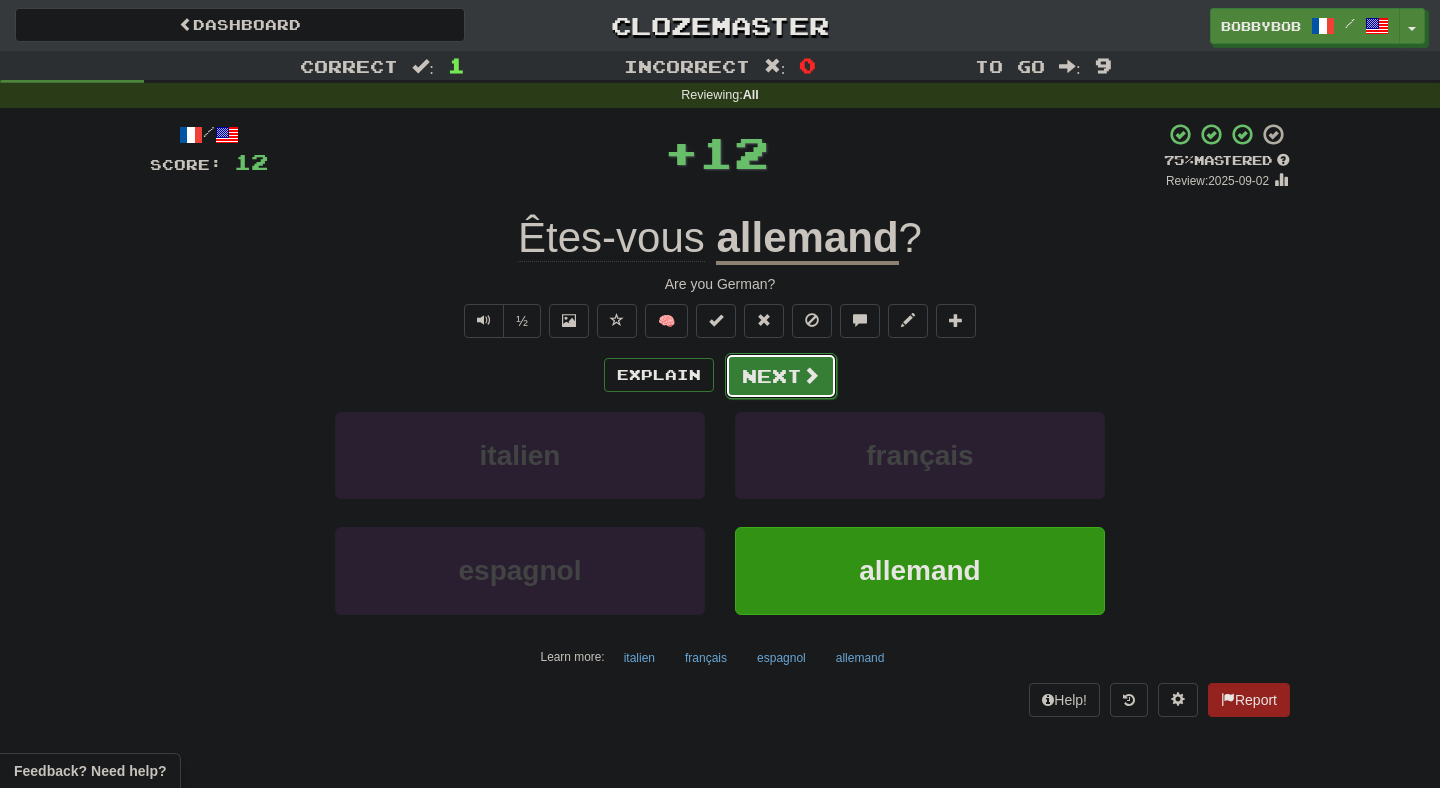 click at bounding box center (811, 375) 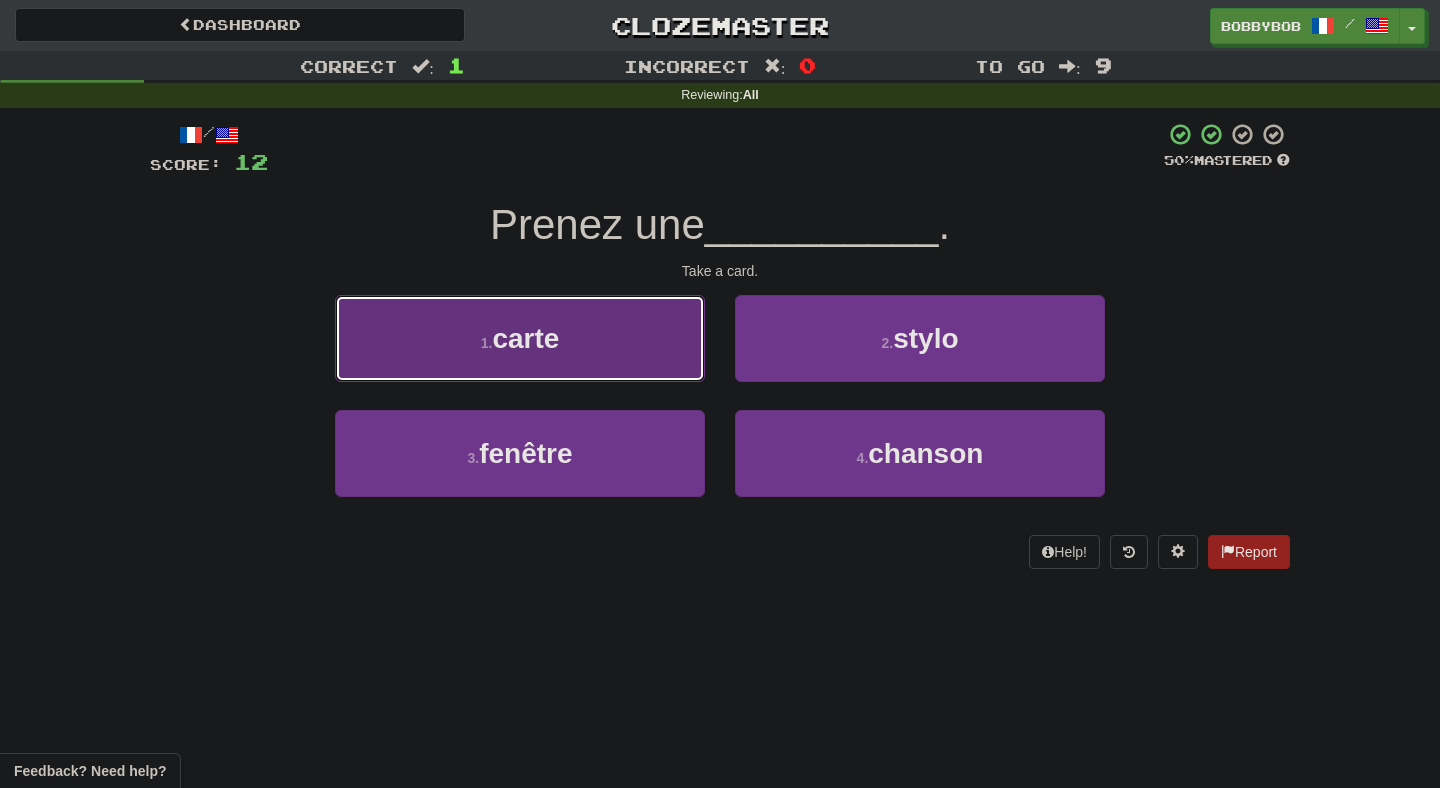 click on "1 .  carte" at bounding box center (520, 338) 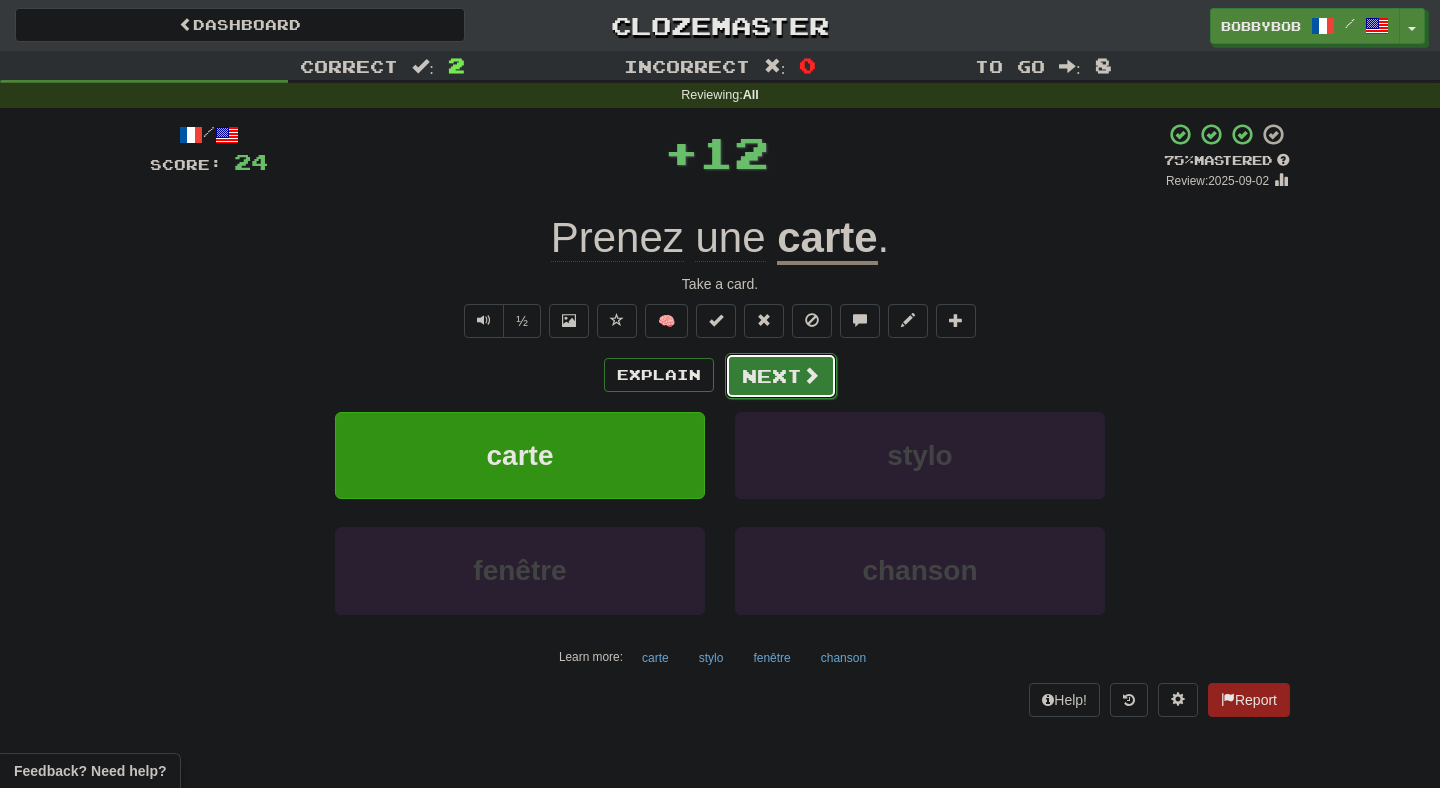 click on "Next" at bounding box center (781, 376) 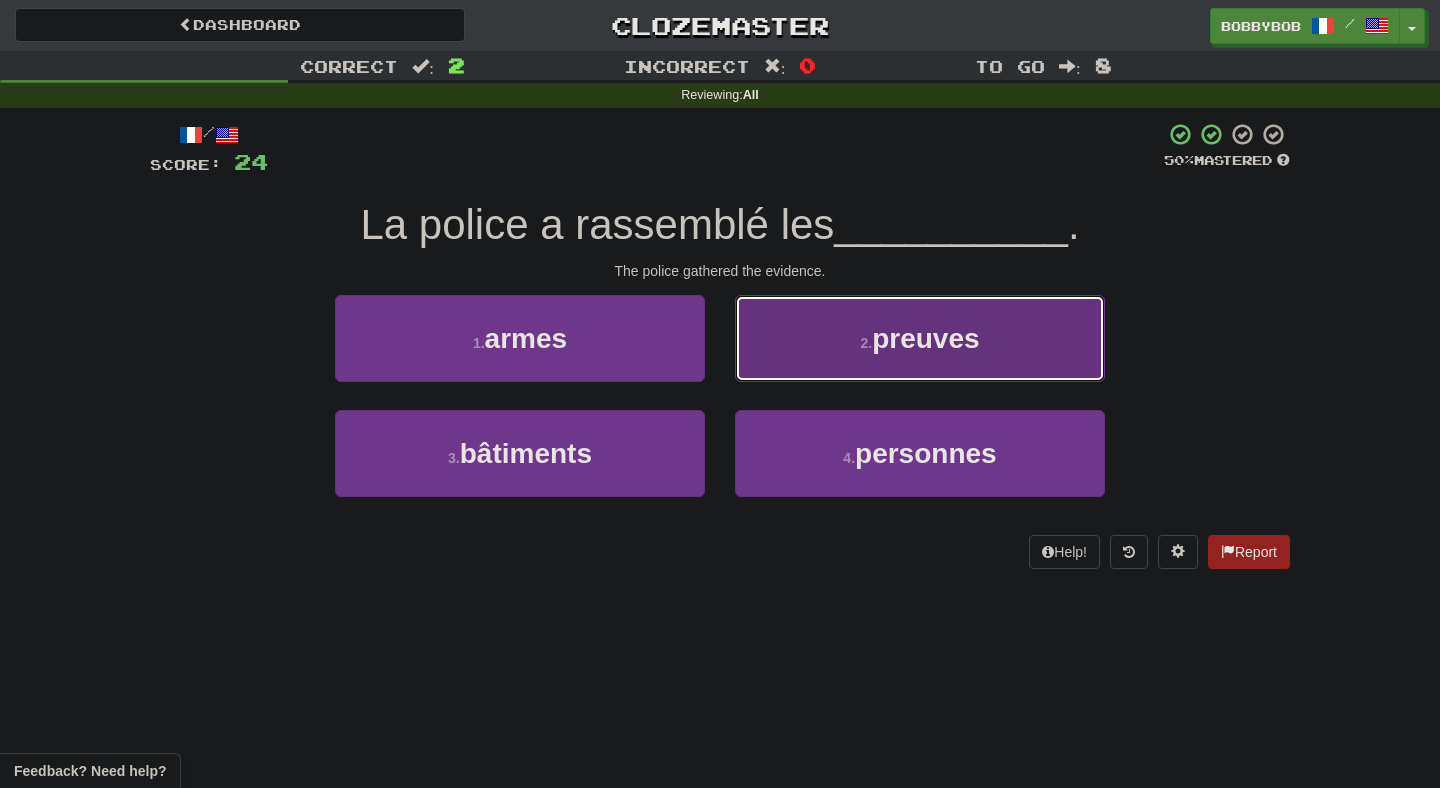 click on "2 .  preuves" at bounding box center [920, 338] 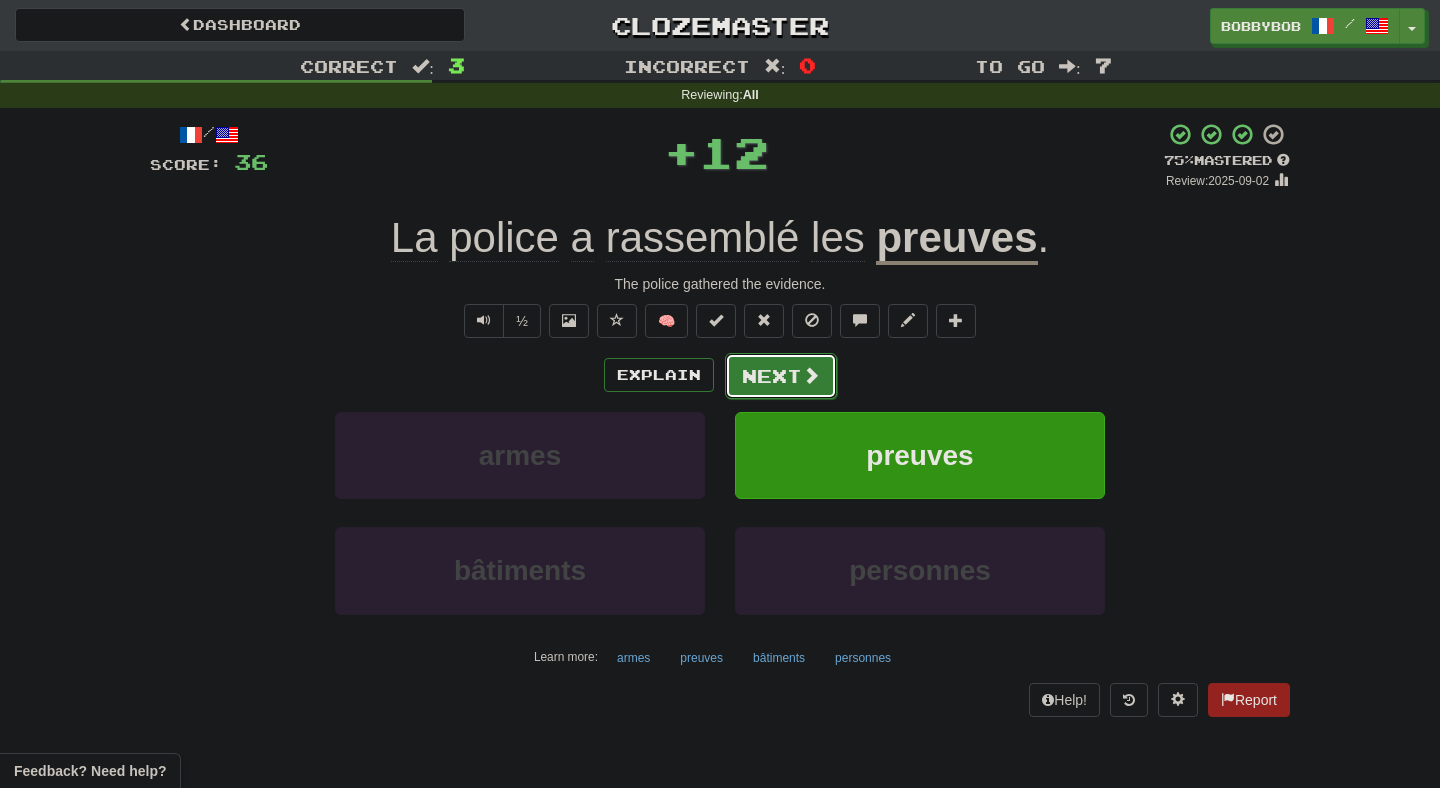click on "Next" at bounding box center (781, 376) 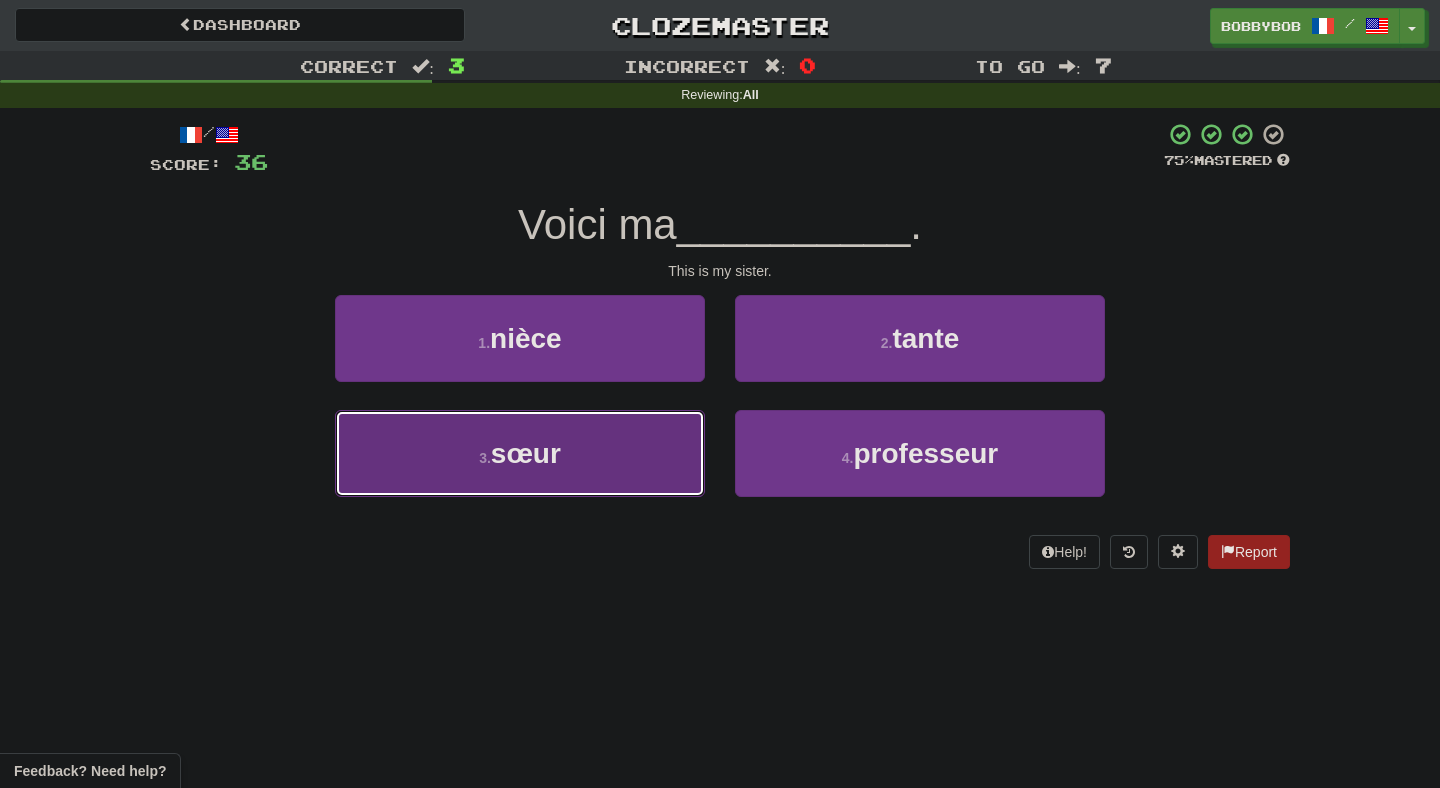 click on "3 .  sœur" at bounding box center [520, 453] 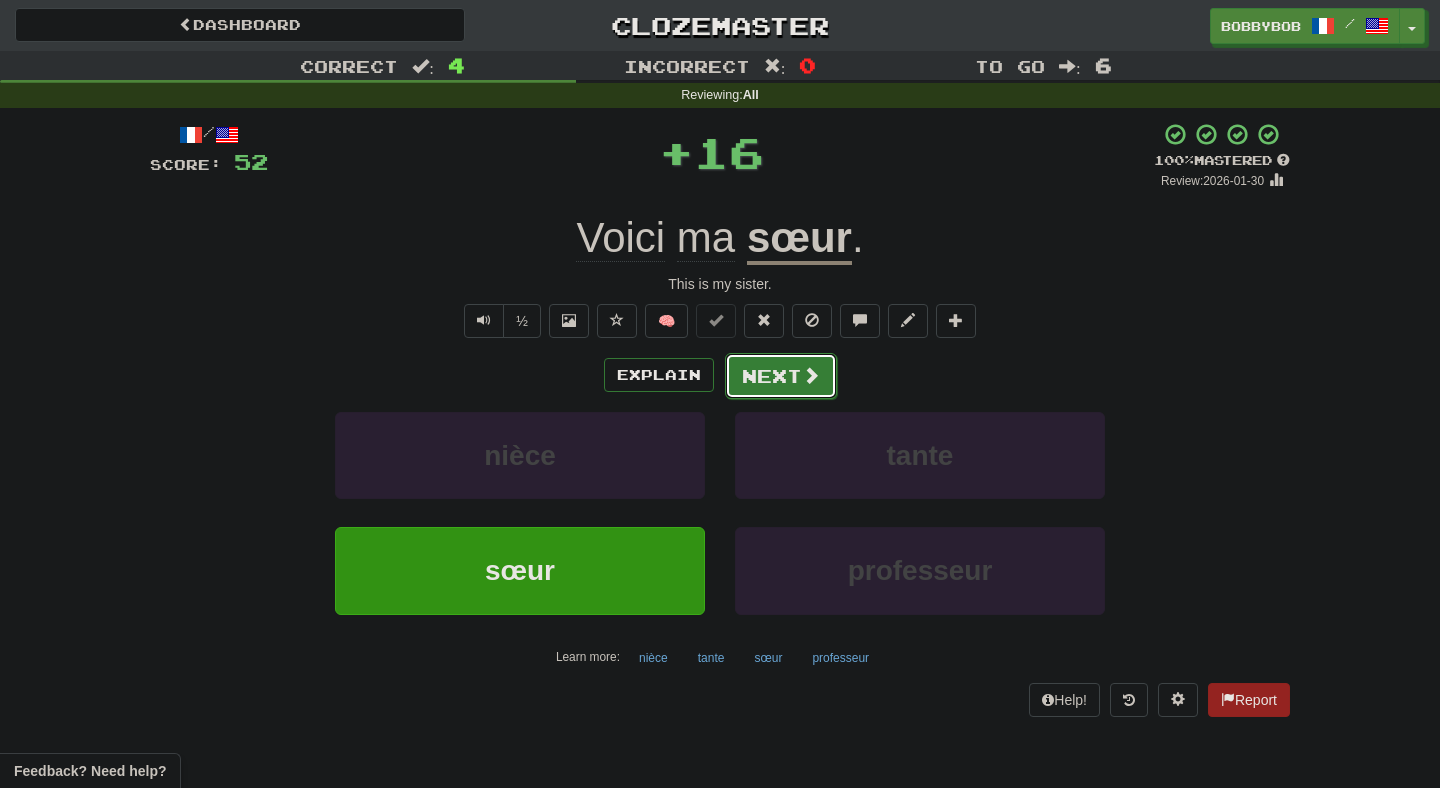 click on "Next" at bounding box center (781, 376) 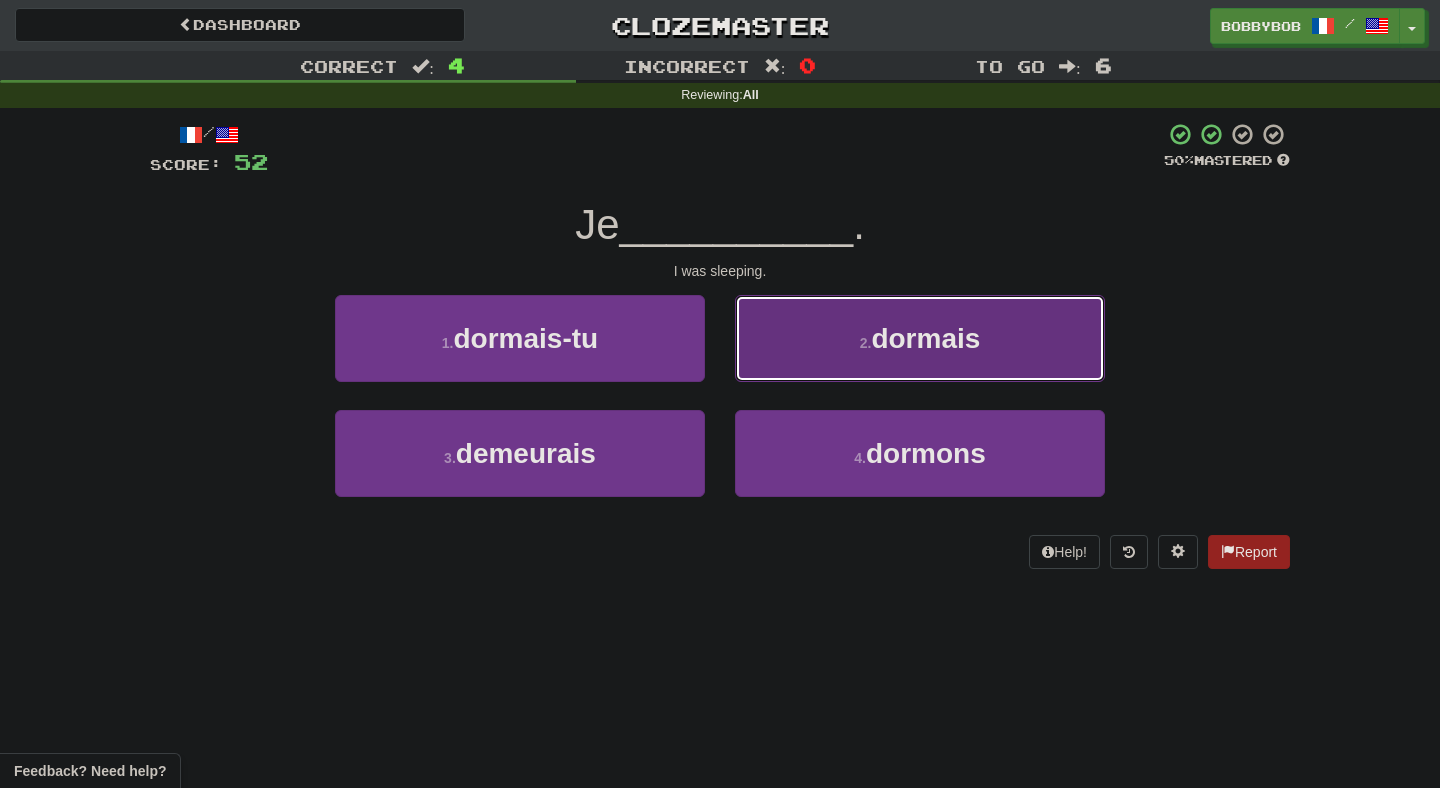 click on "2 .  dormais" at bounding box center [920, 338] 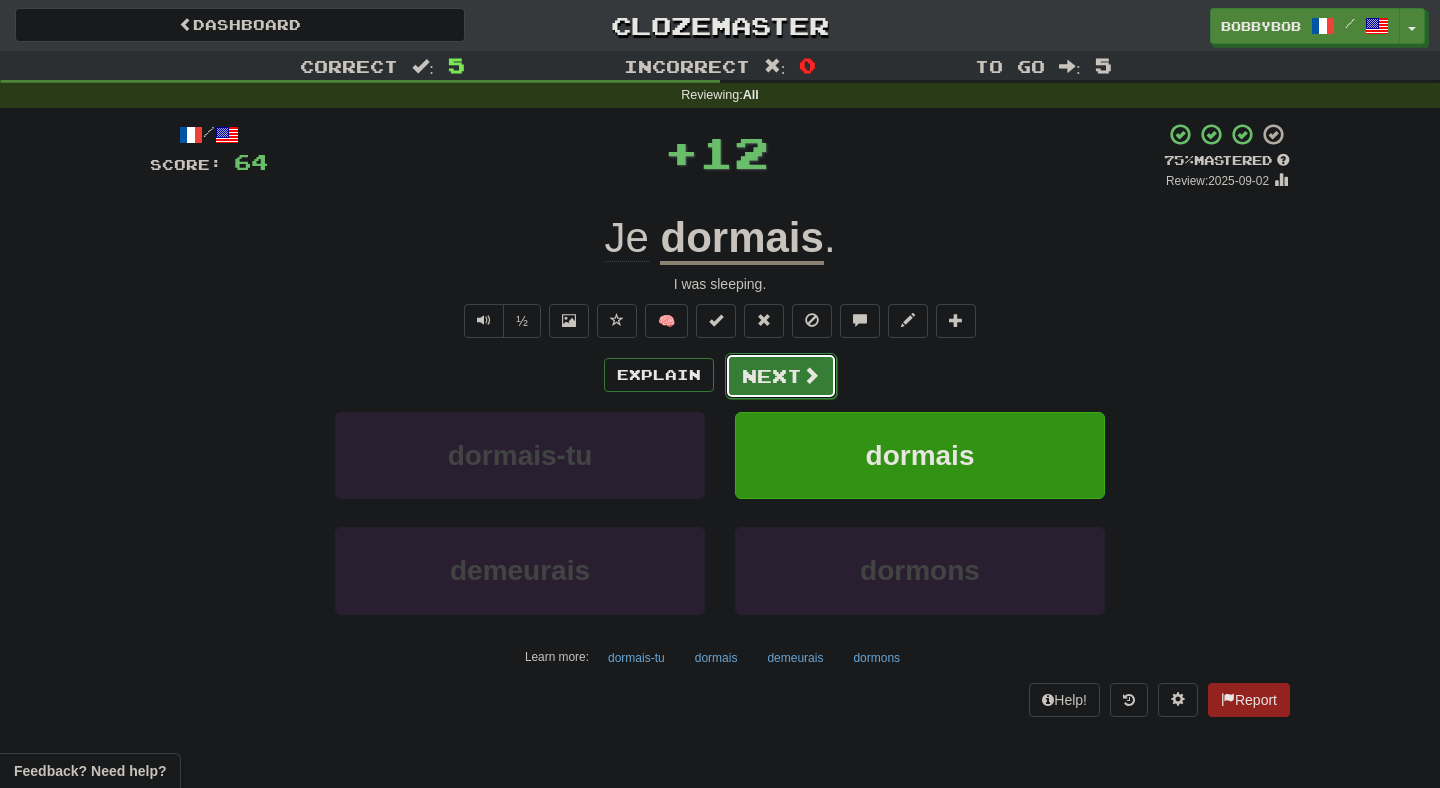 click on "Next" at bounding box center (781, 376) 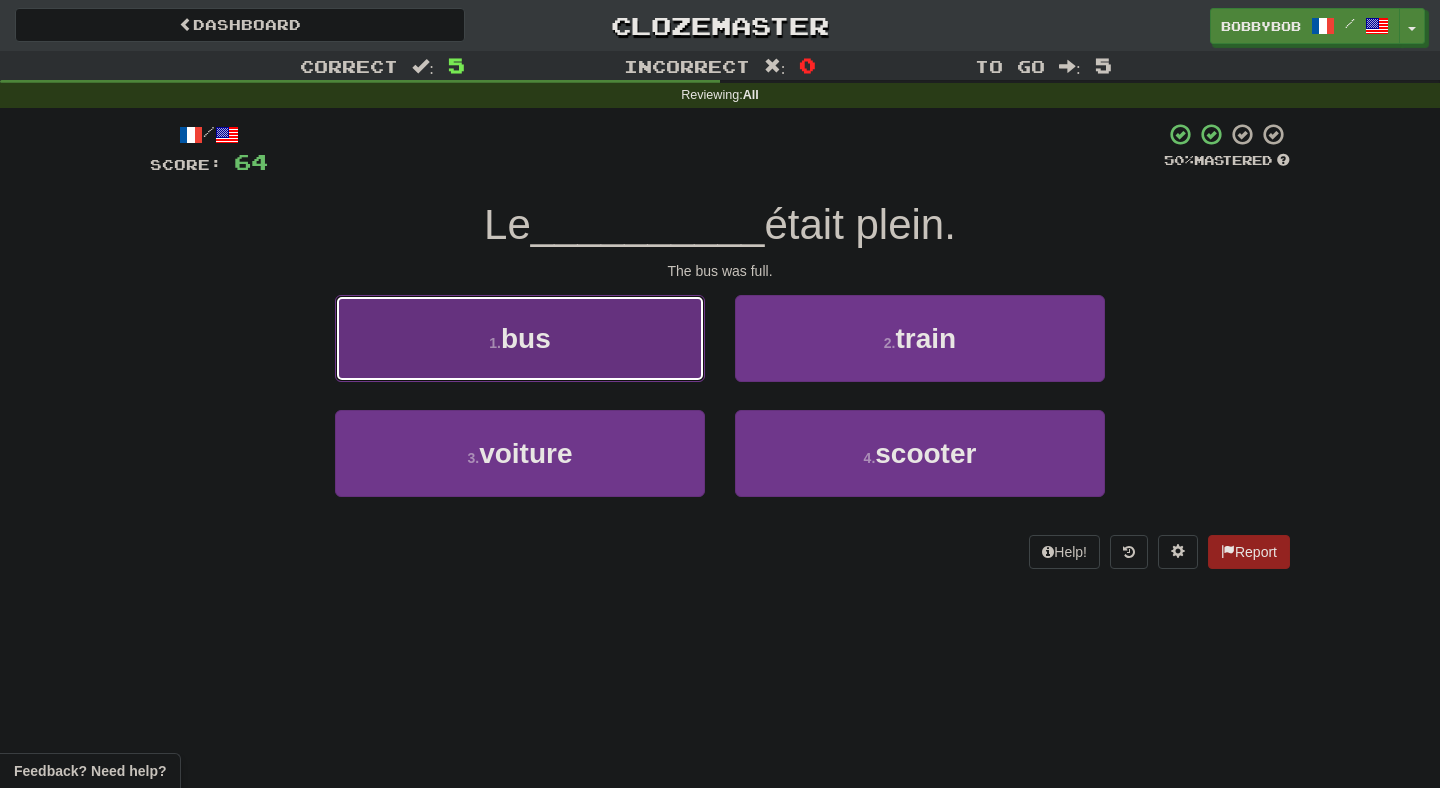 click on "1 .  bus" at bounding box center (520, 338) 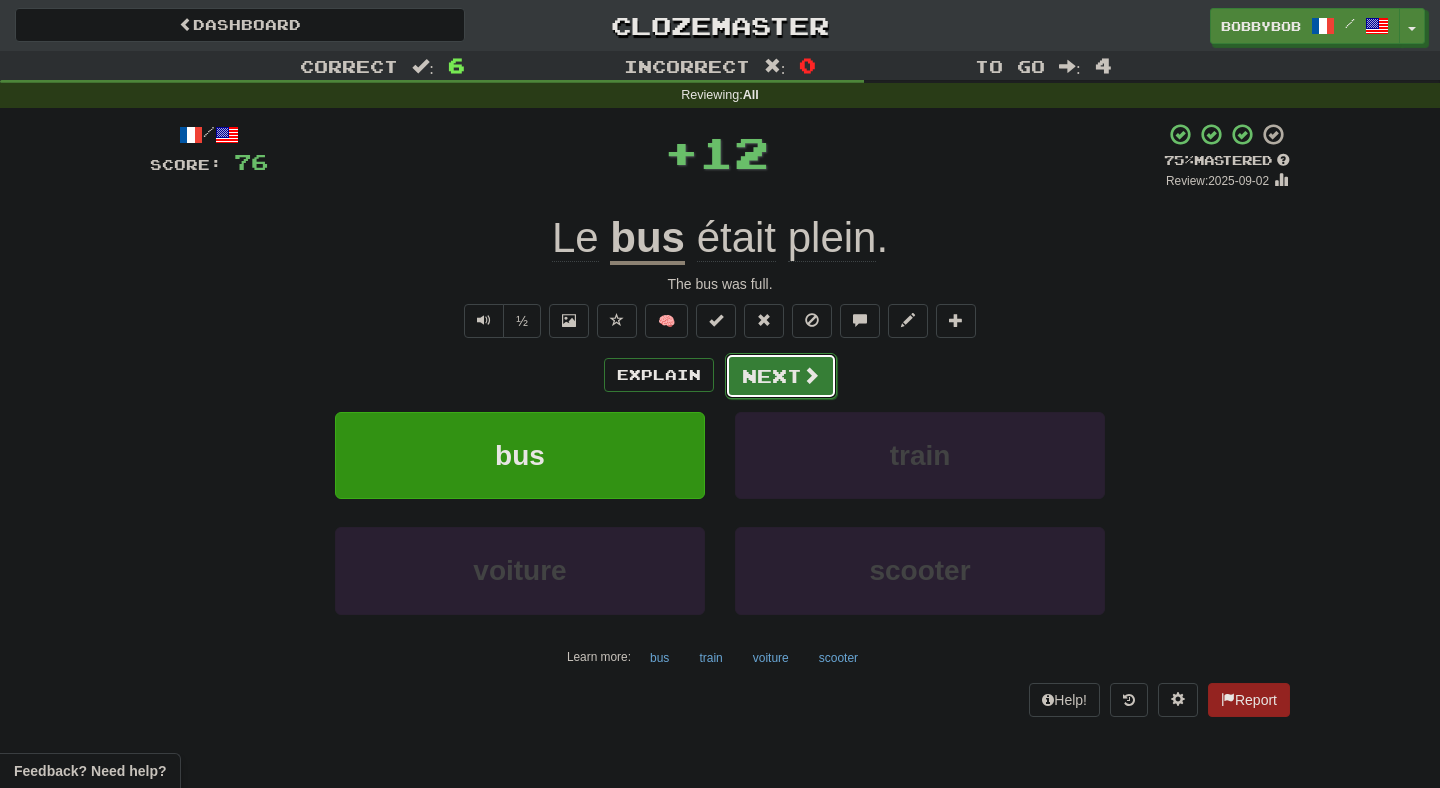 click on "Next" at bounding box center [781, 376] 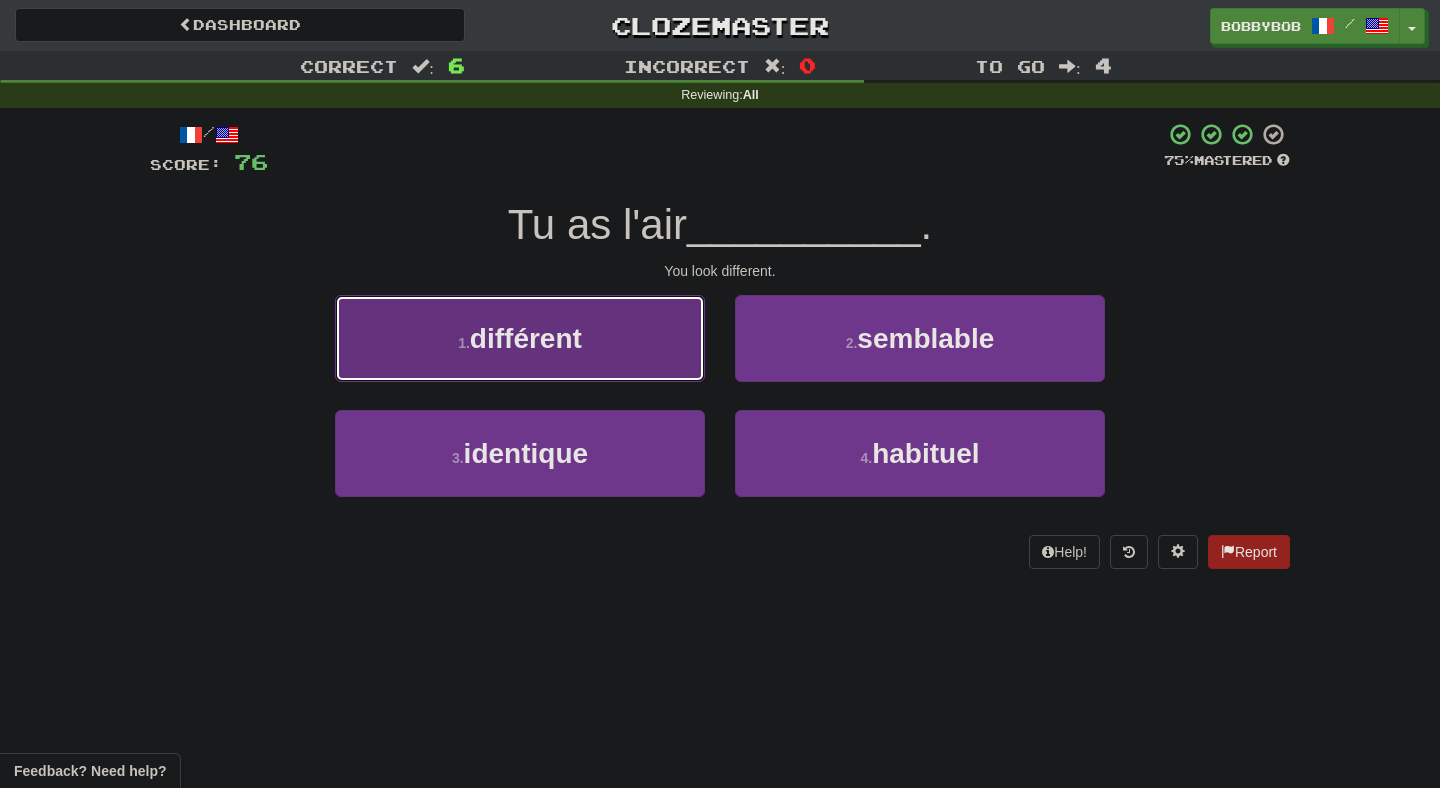 click on "1 .  différent" at bounding box center [520, 338] 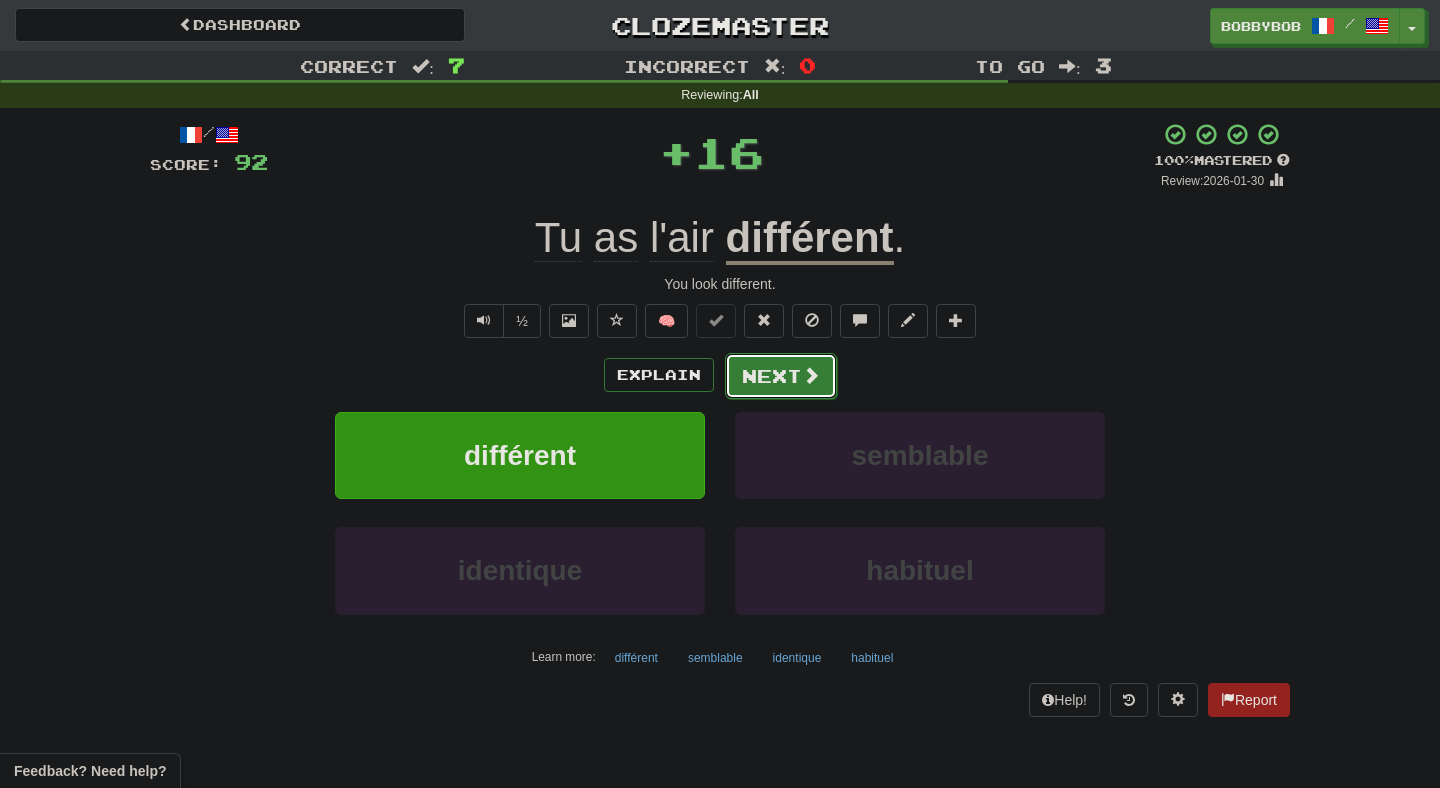 click on "Next" at bounding box center [781, 376] 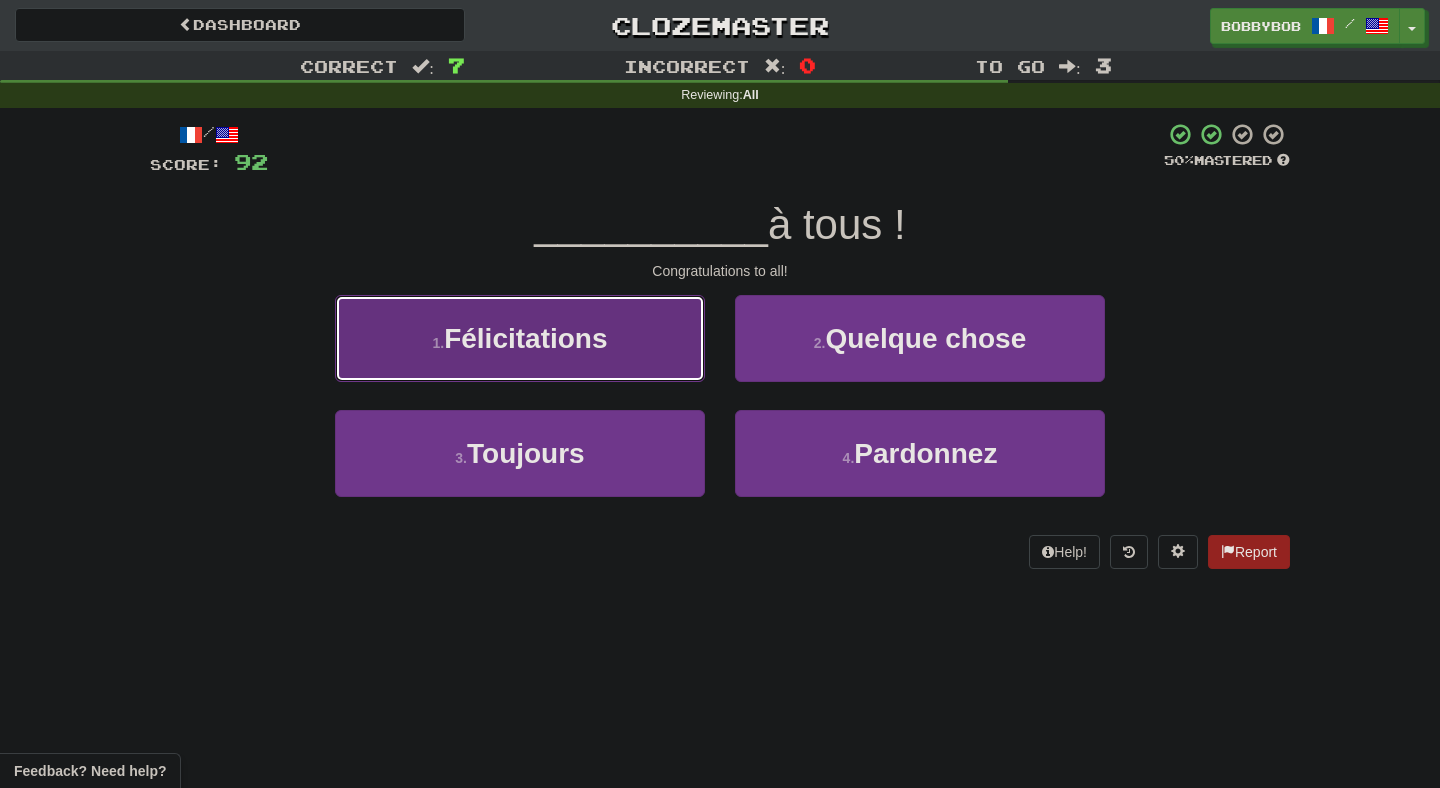 click on "1 .  Félicitations" at bounding box center (520, 338) 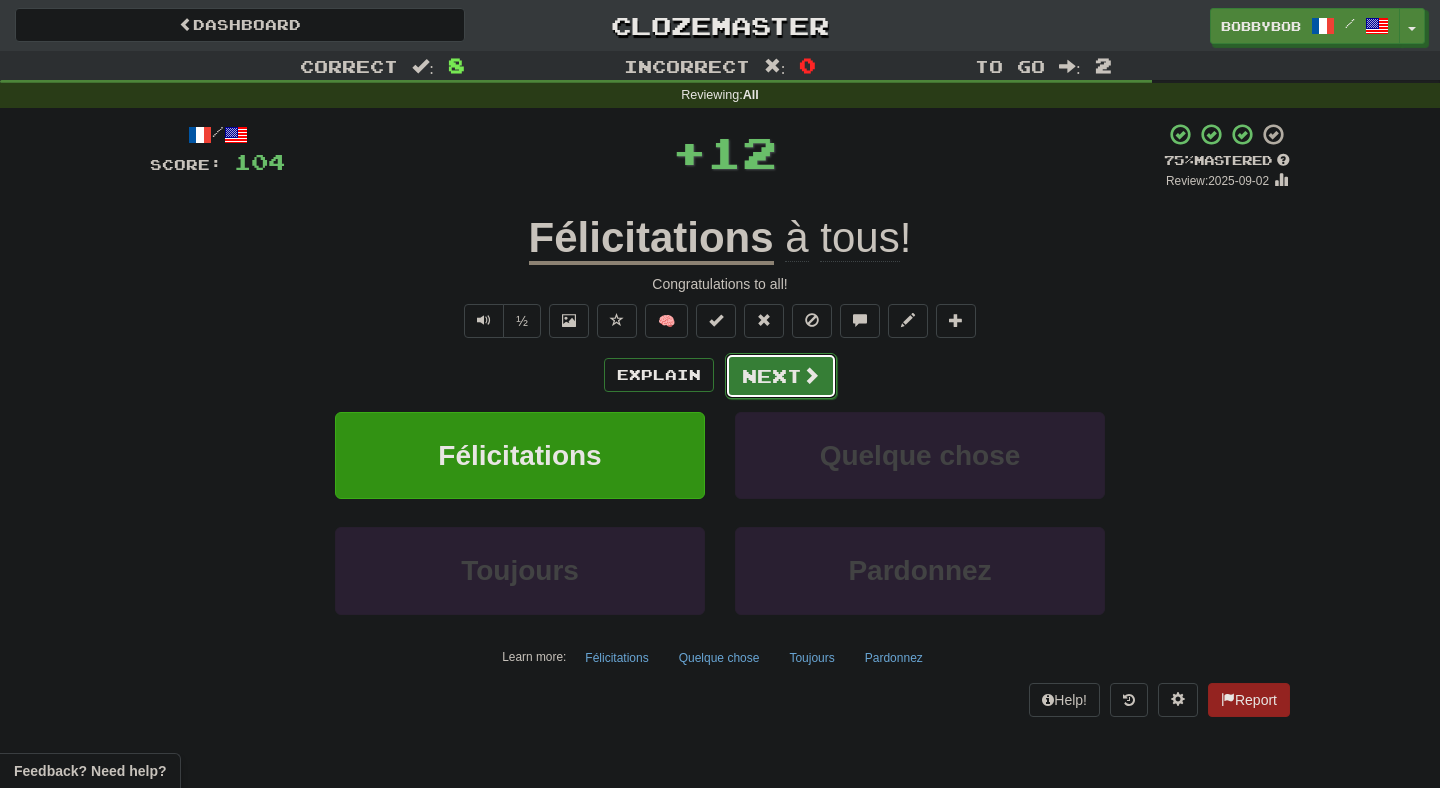 click on "Next" at bounding box center (781, 376) 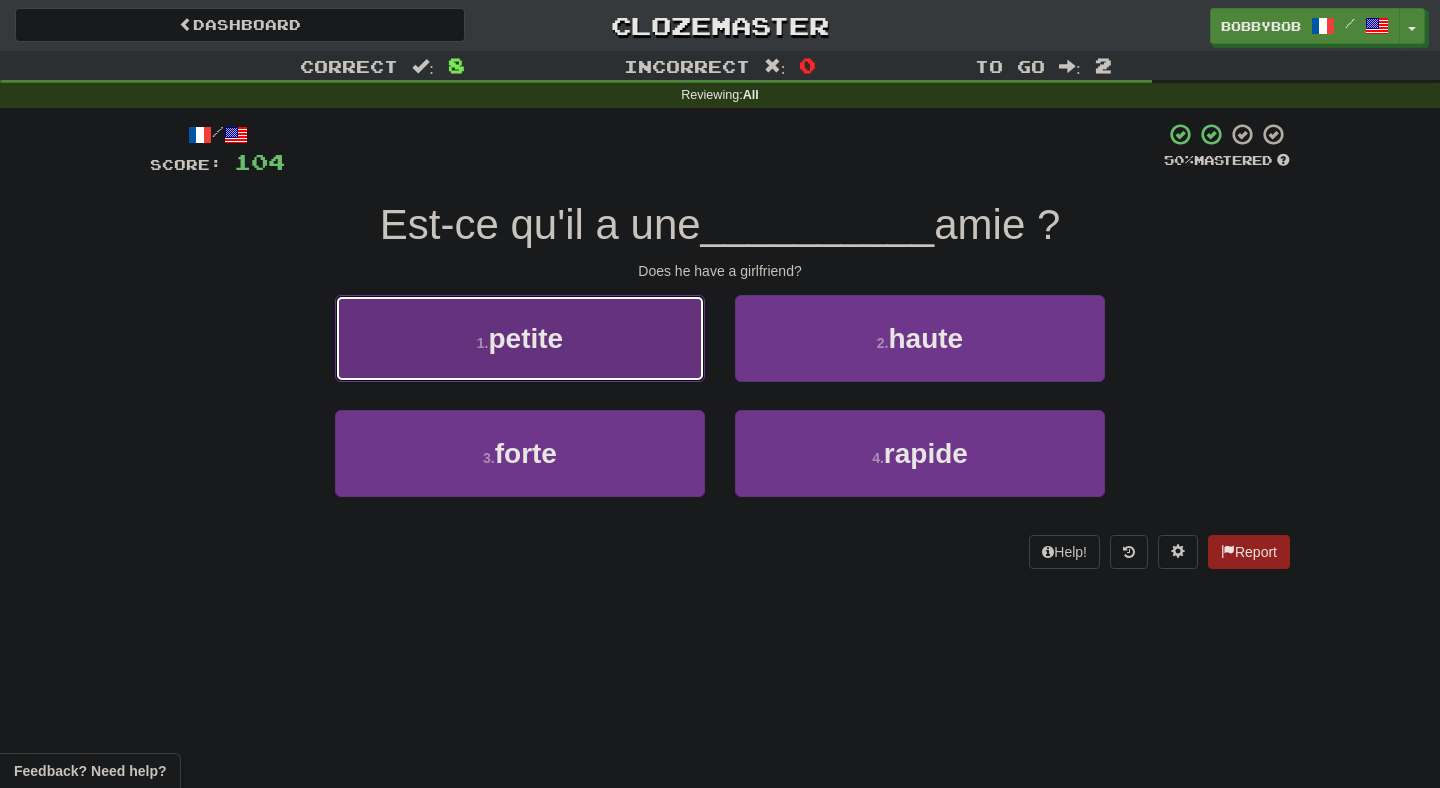 click on "1 .  petite" at bounding box center [520, 338] 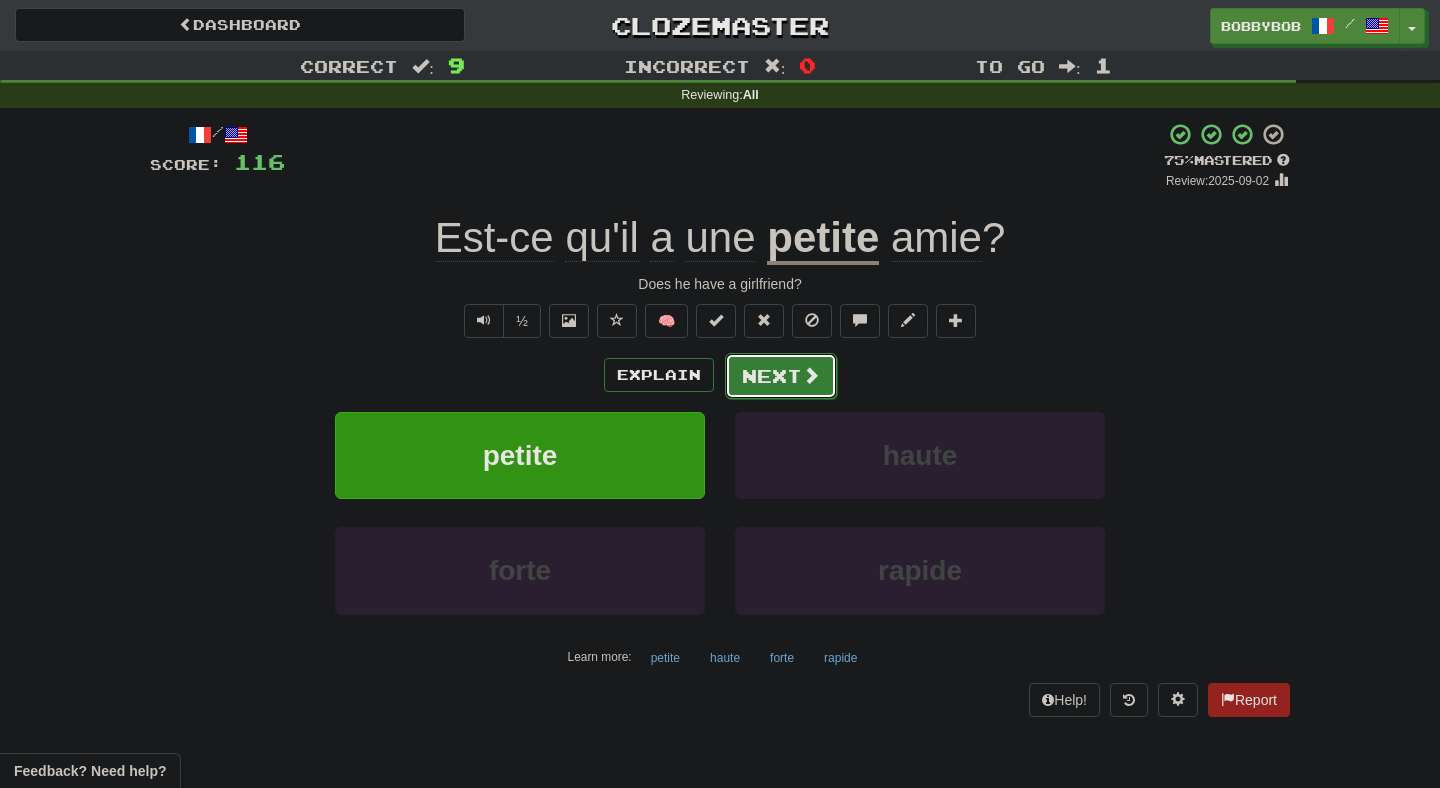 click on "Next" at bounding box center (781, 376) 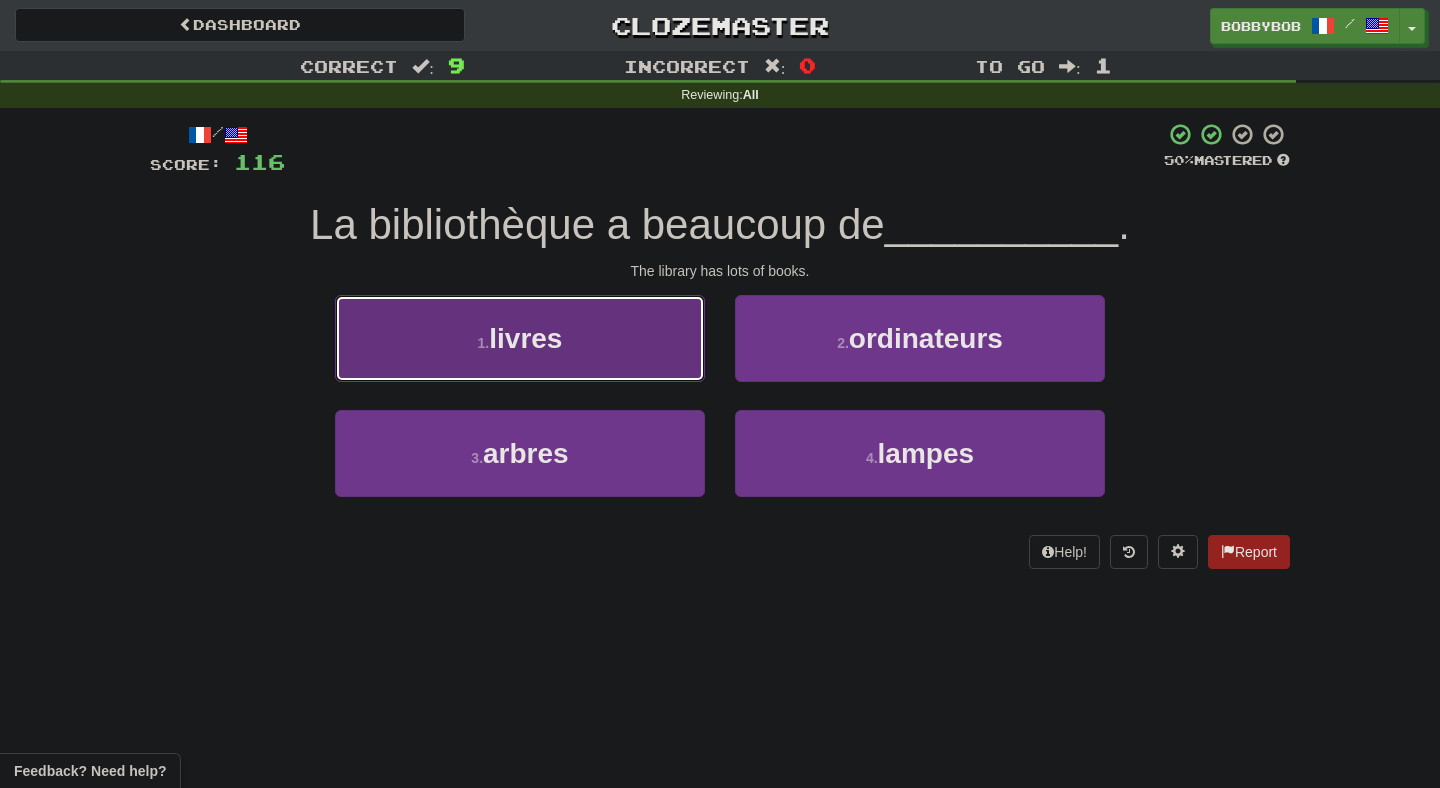 click on "1 .  livres" at bounding box center (520, 338) 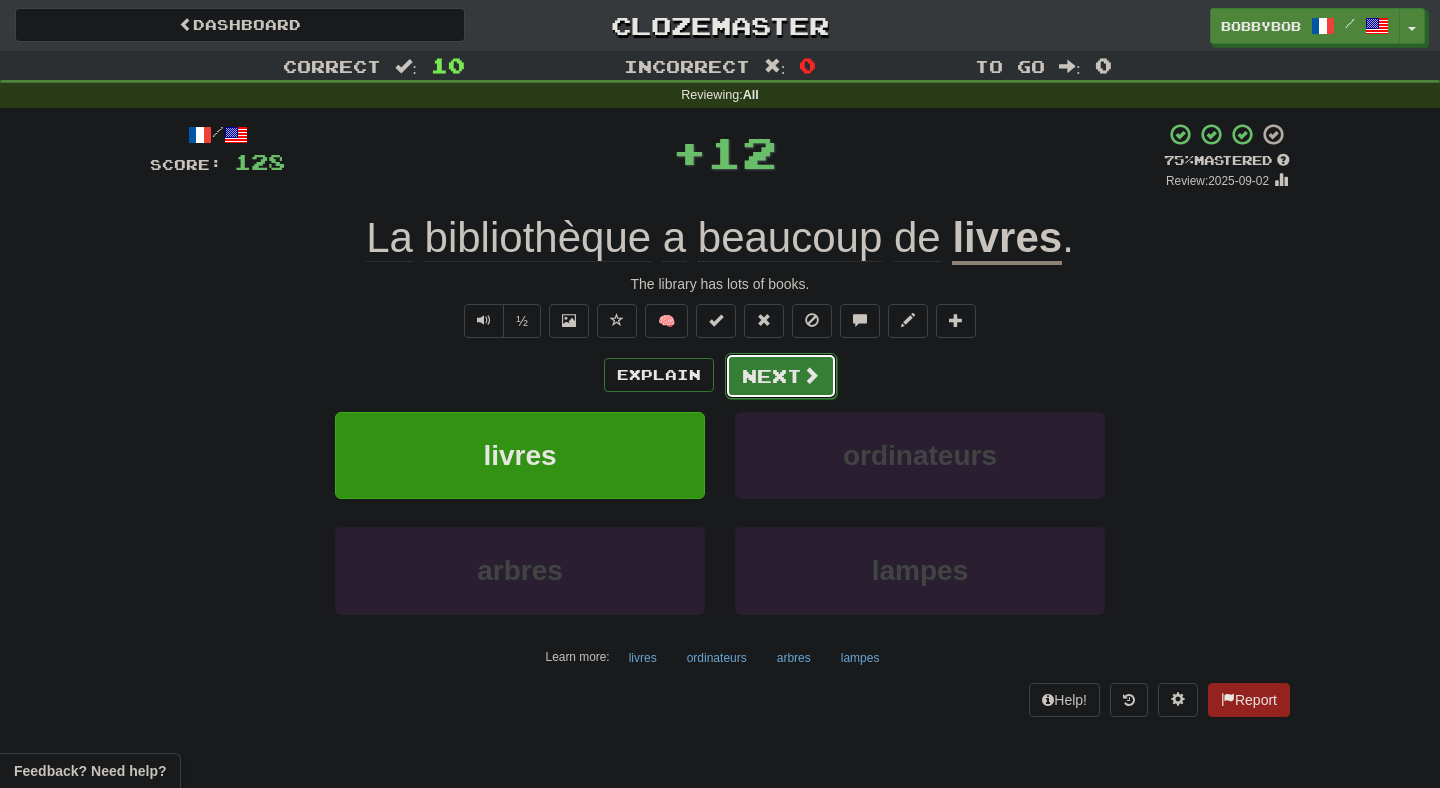 click on "Next" at bounding box center (781, 376) 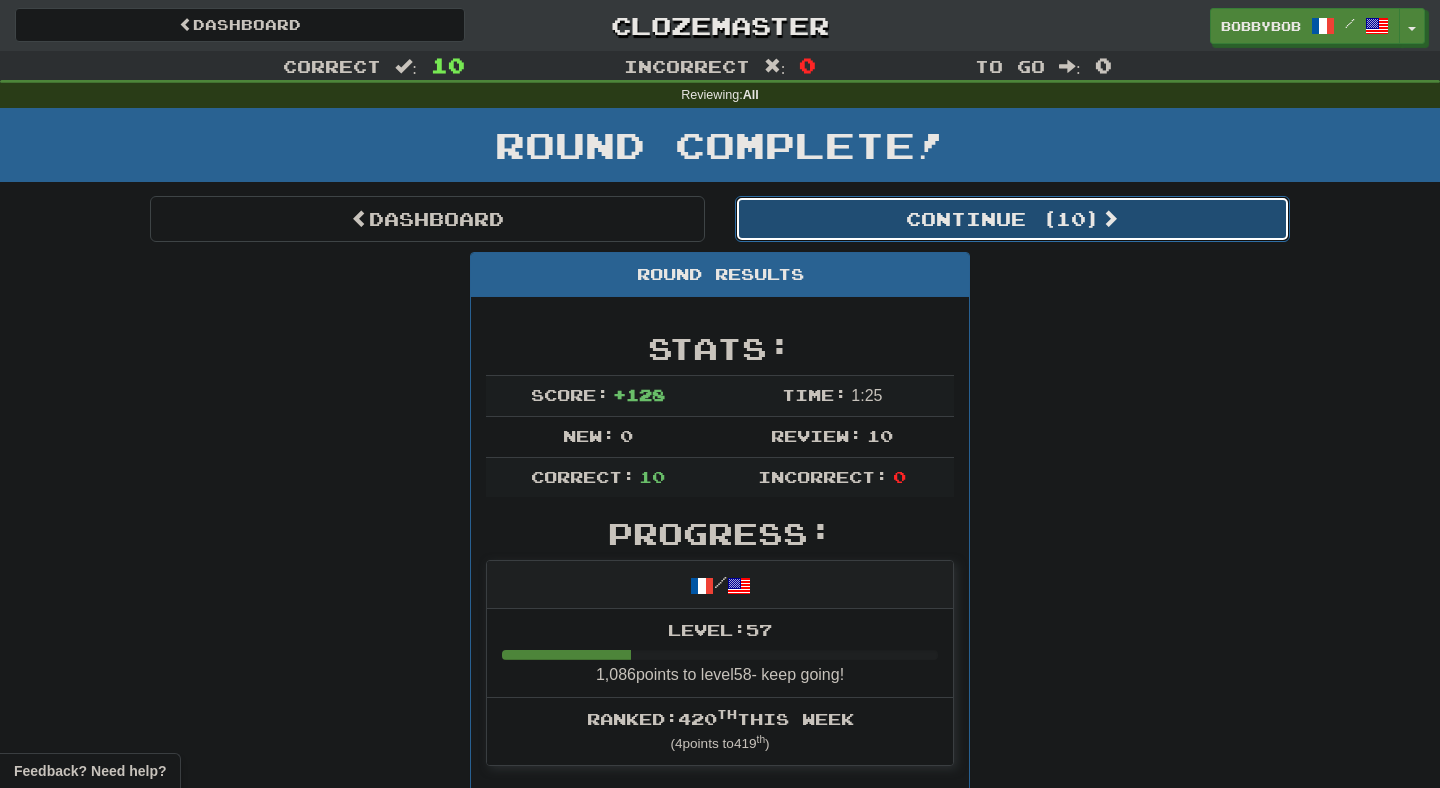 click on "Continue ( 10 )" at bounding box center (1012, 219) 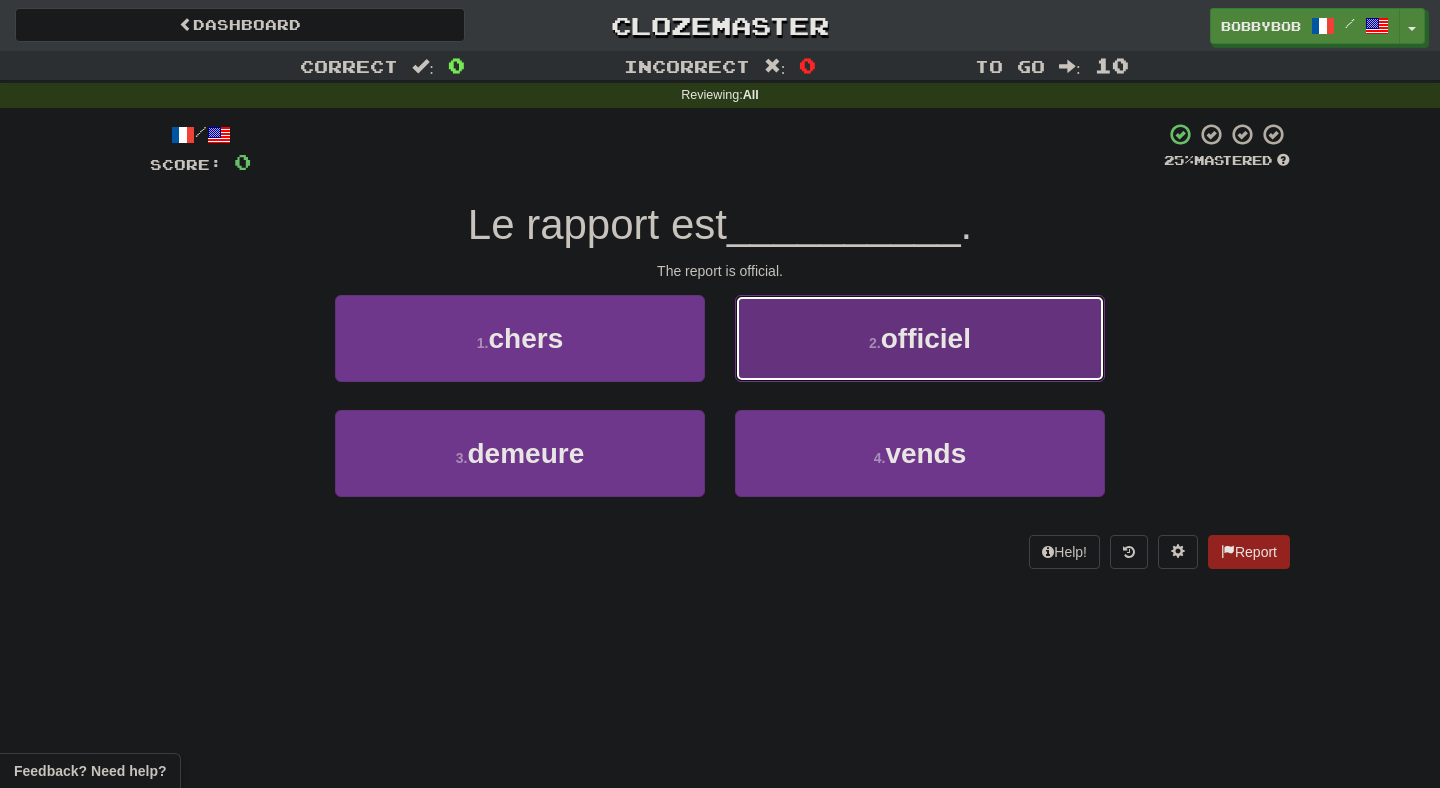 click on "2 .  officiel" at bounding box center (920, 338) 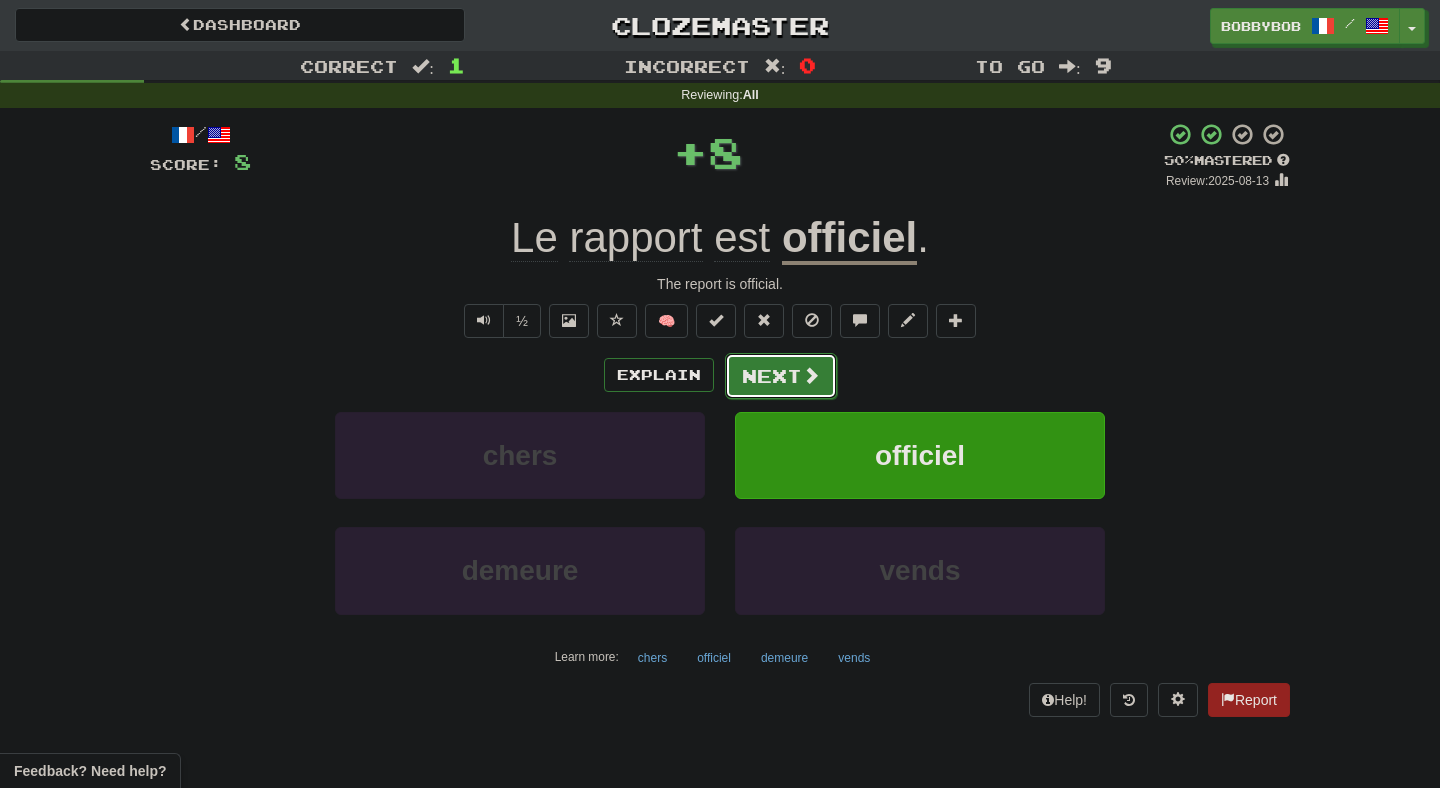 click on "Next" at bounding box center [781, 376] 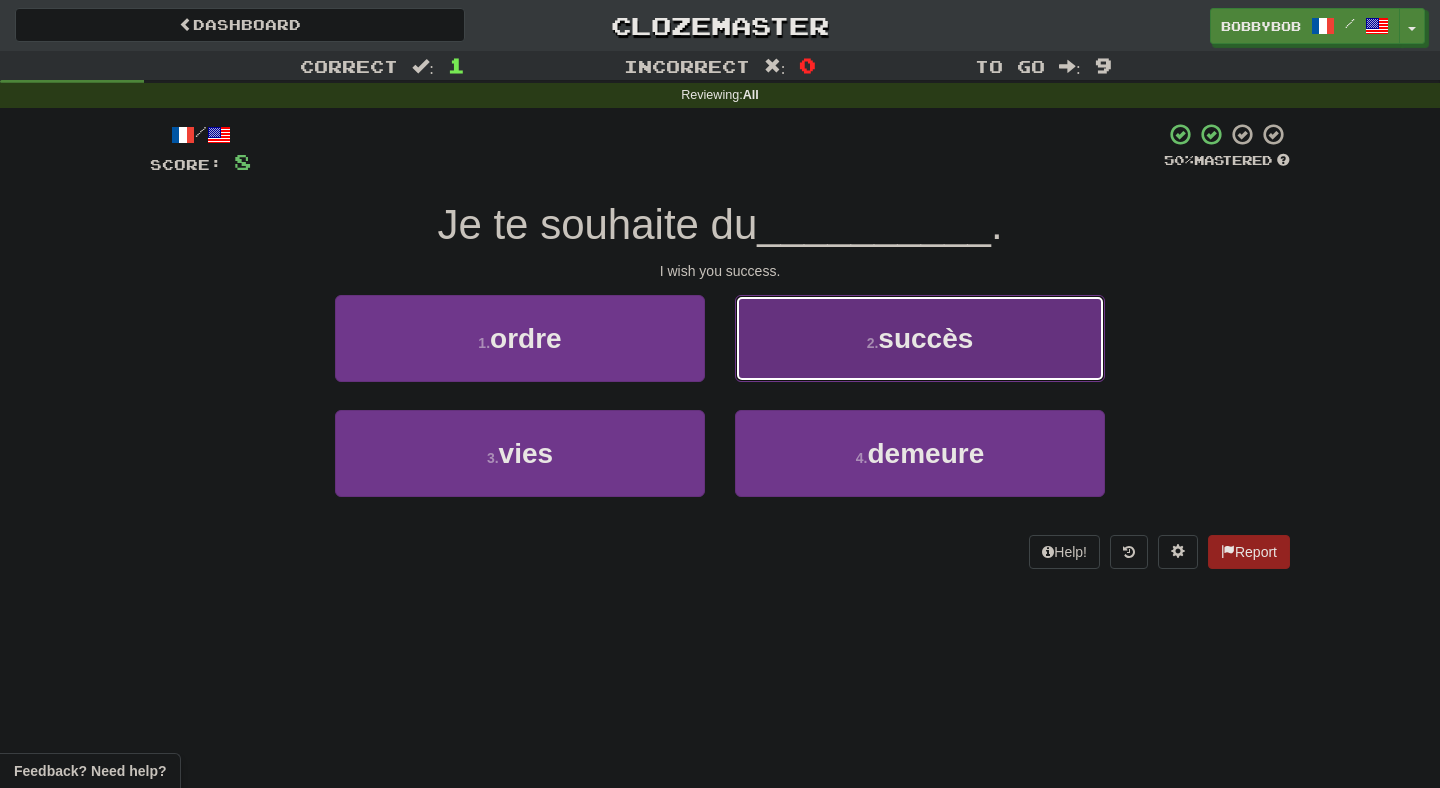 click on "2 .  succès" at bounding box center (920, 338) 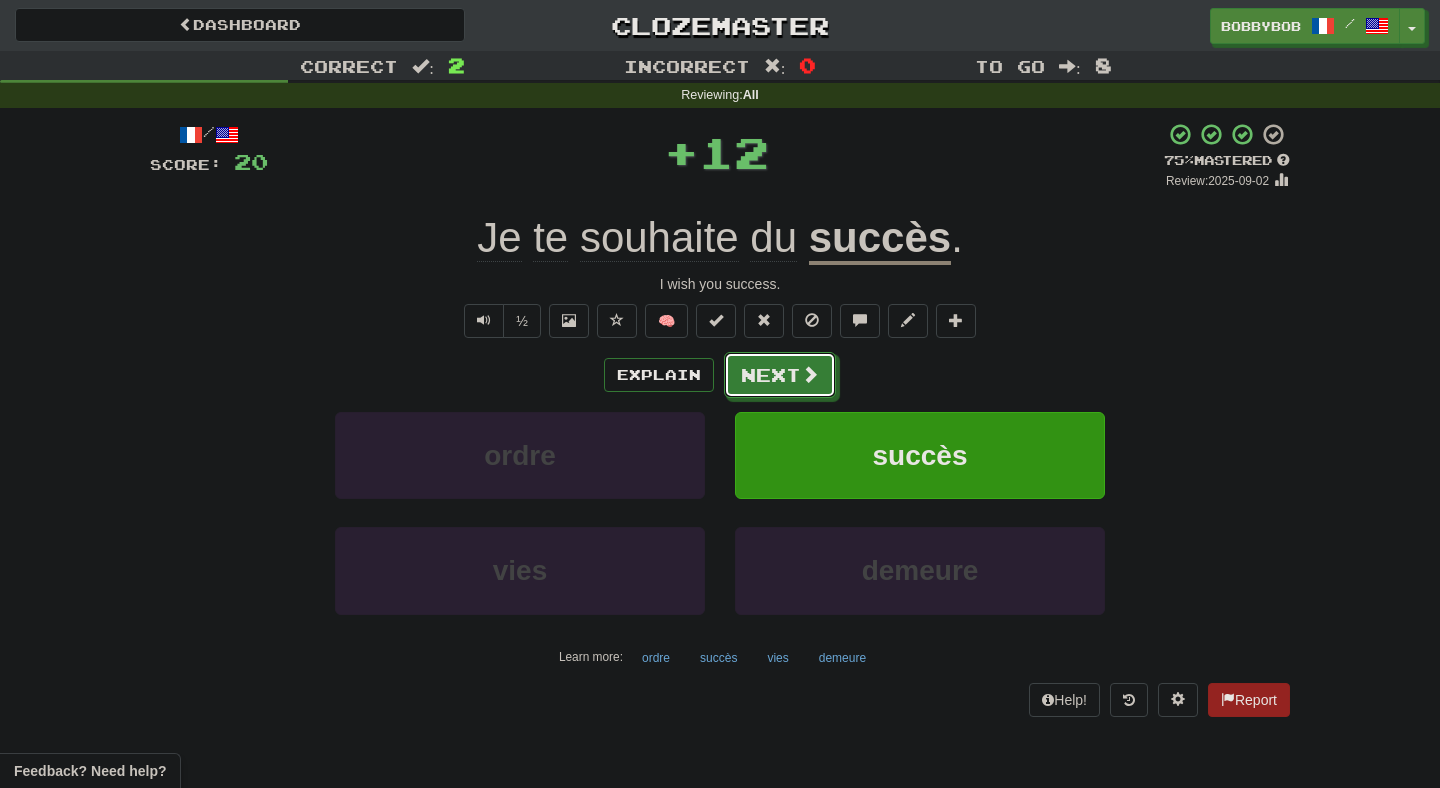 click on "Next" at bounding box center (780, 375) 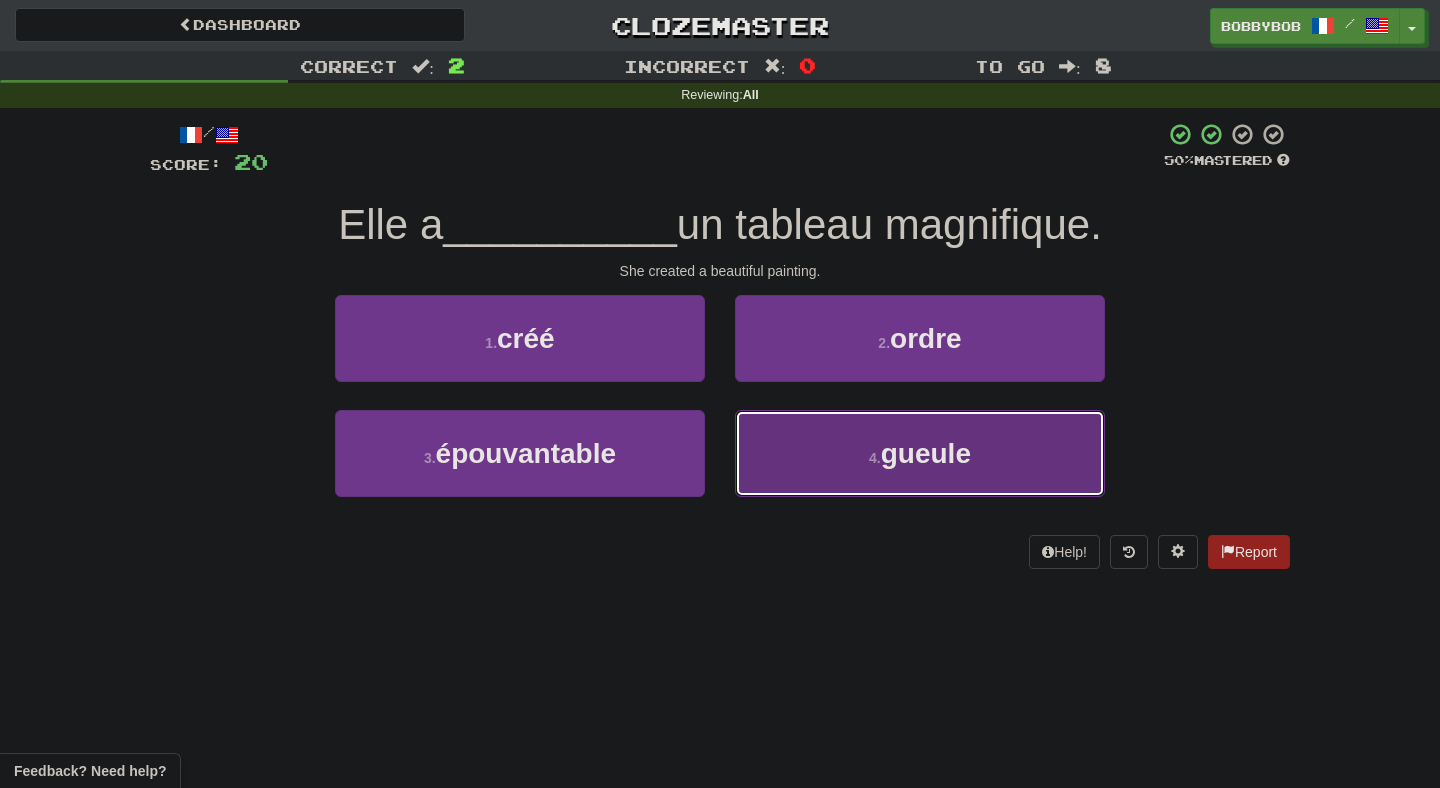click on "4 .  gueule" at bounding box center [920, 453] 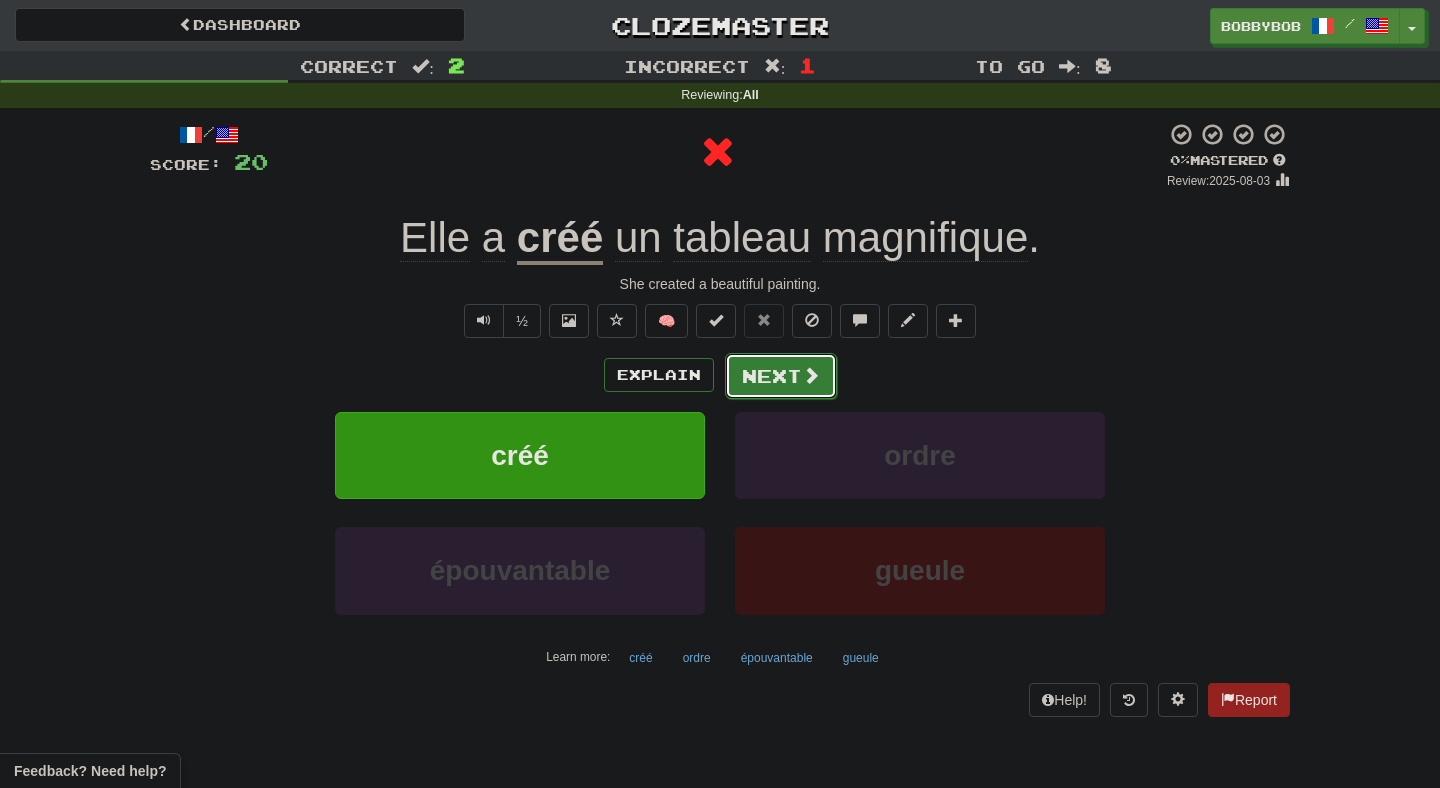 click on "Next" at bounding box center (781, 376) 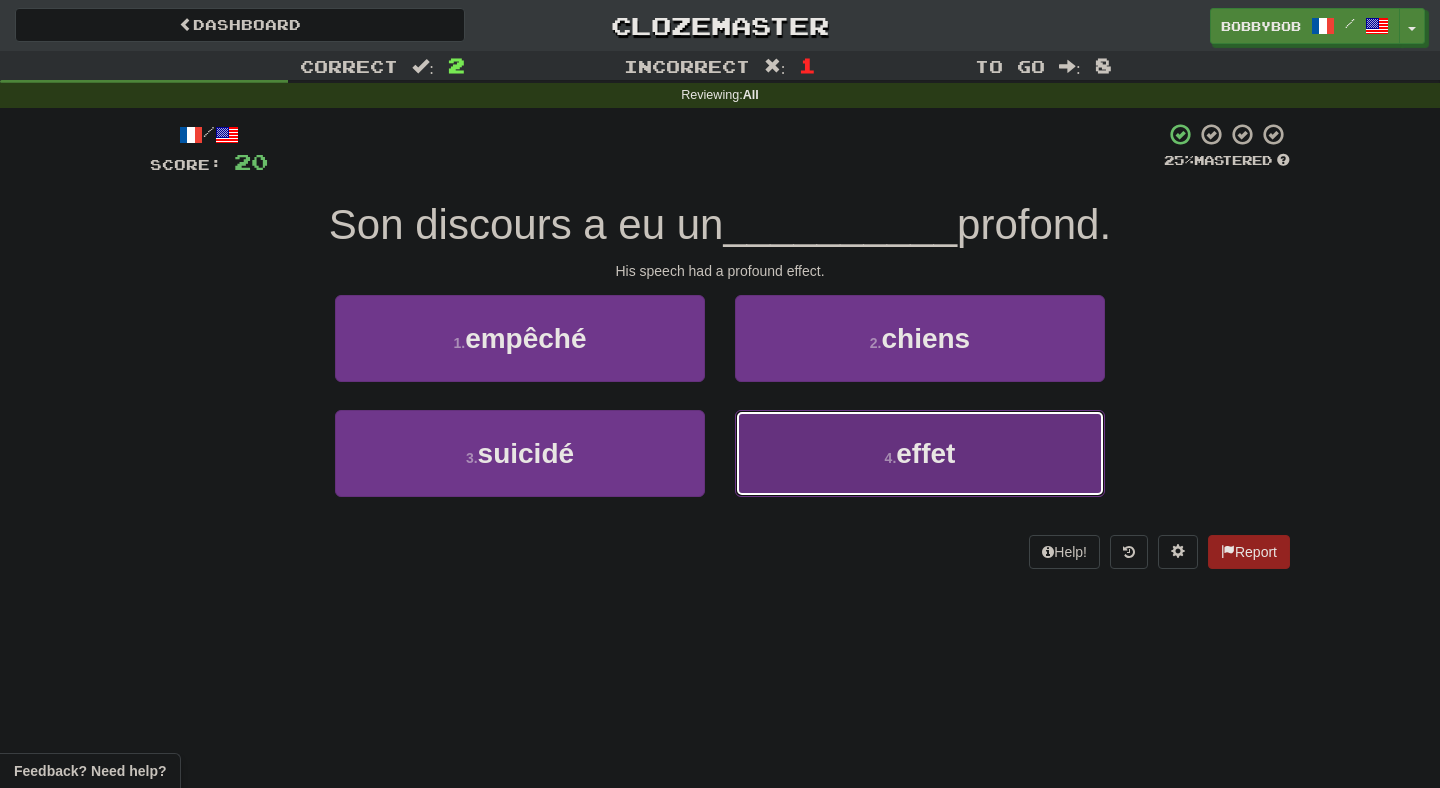 click on "4 .  effet" at bounding box center (920, 453) 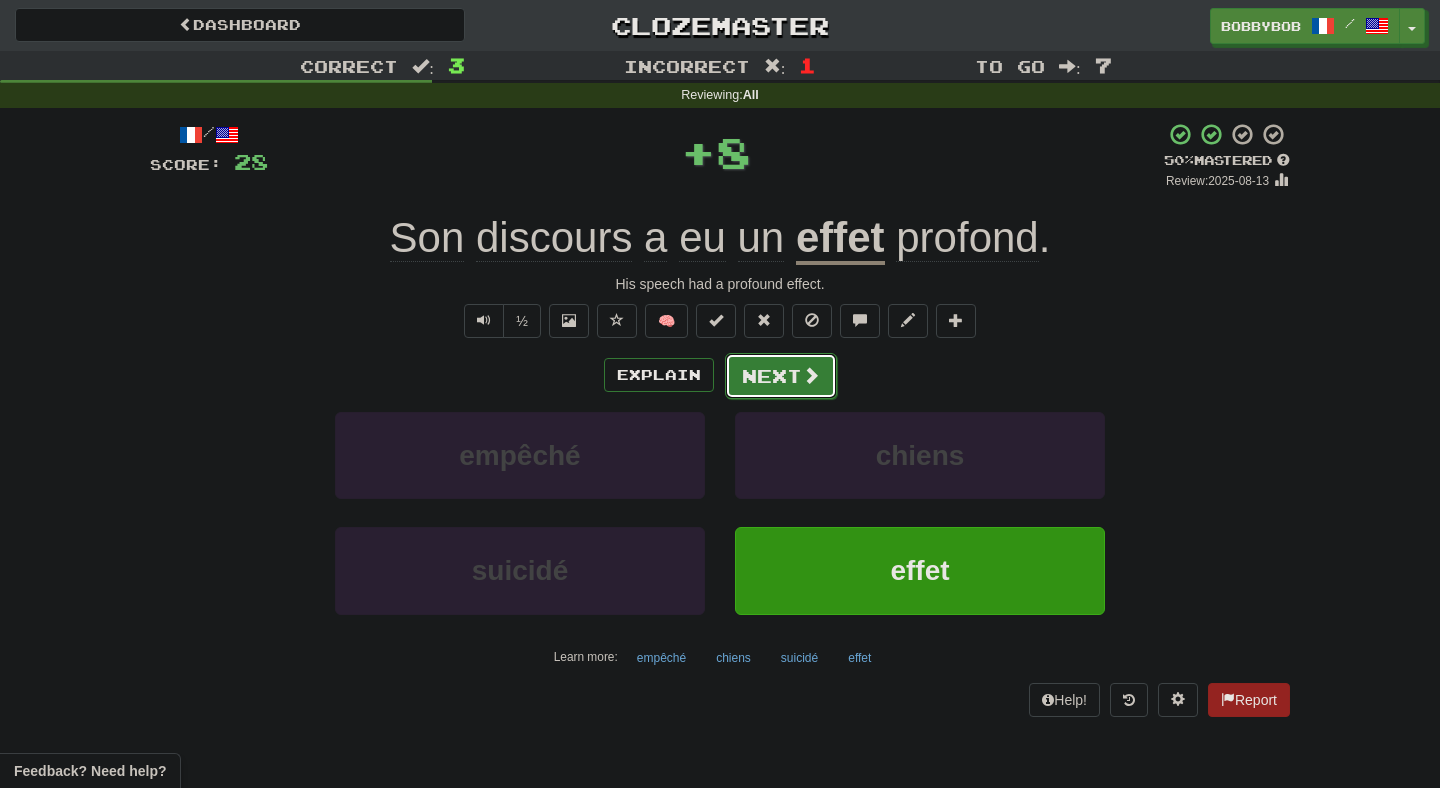 click on "Next" at bounding box center [781, 376] 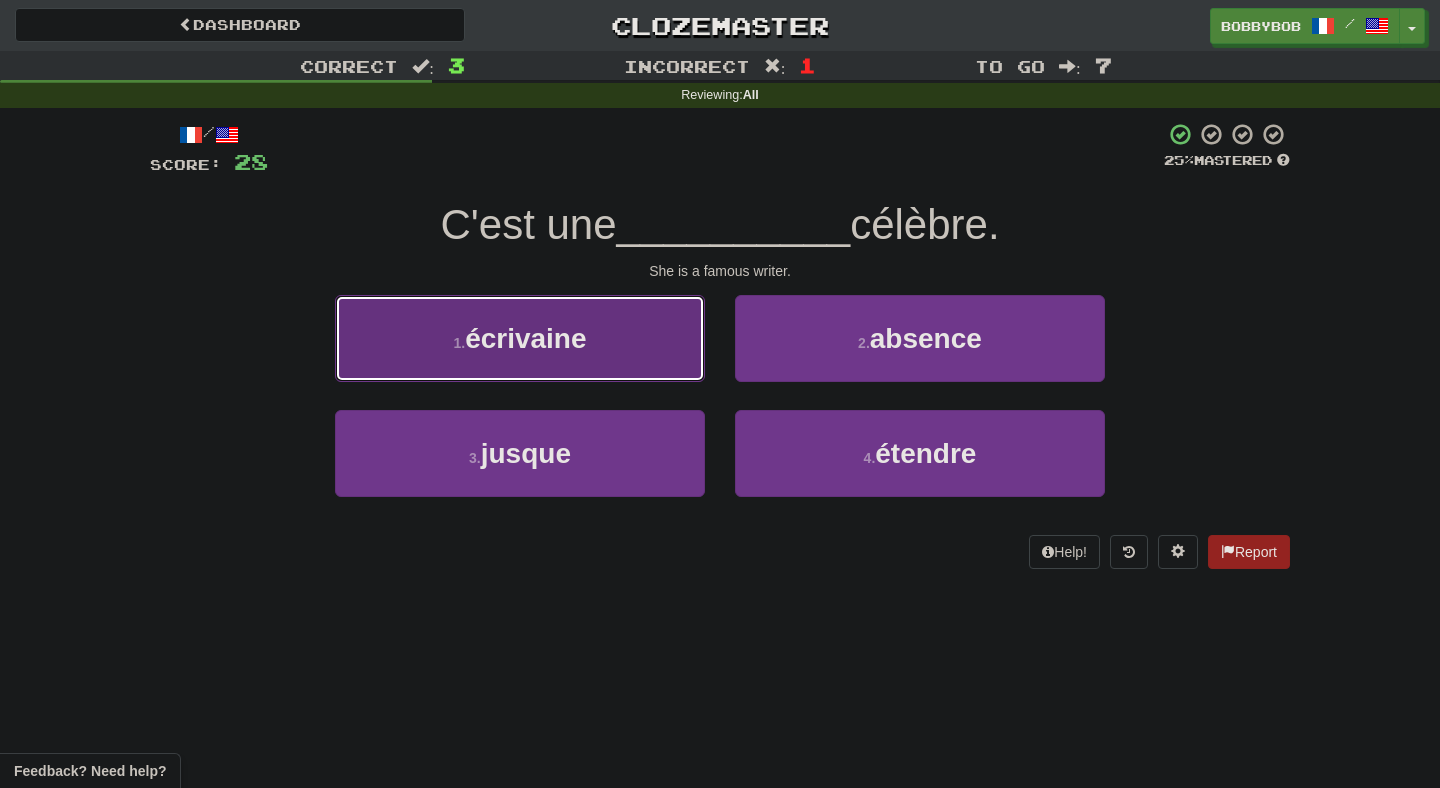 click on "1 .  écrivaine" at bounding box center [520, 338] 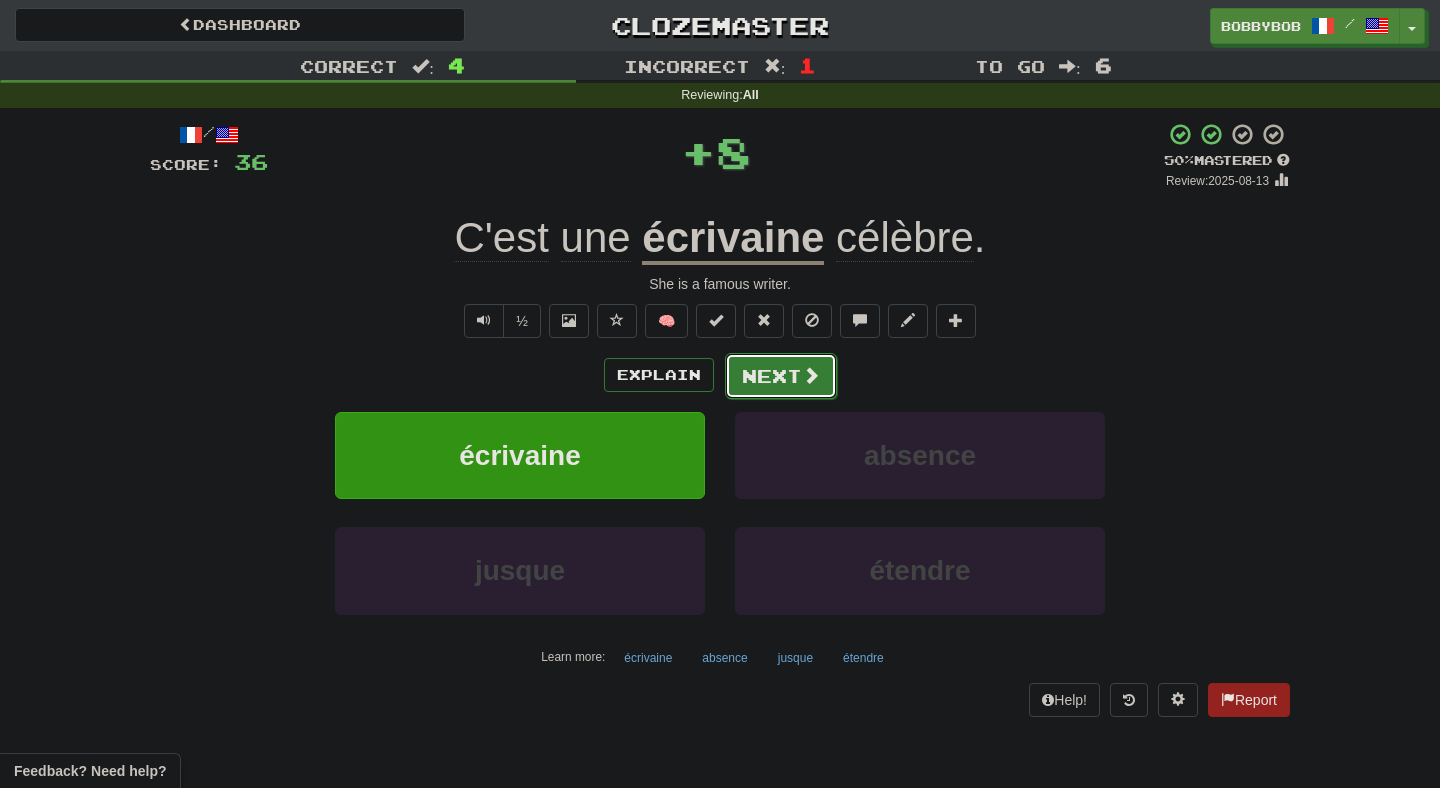 click on "Next" at bounding box center [781, 376] 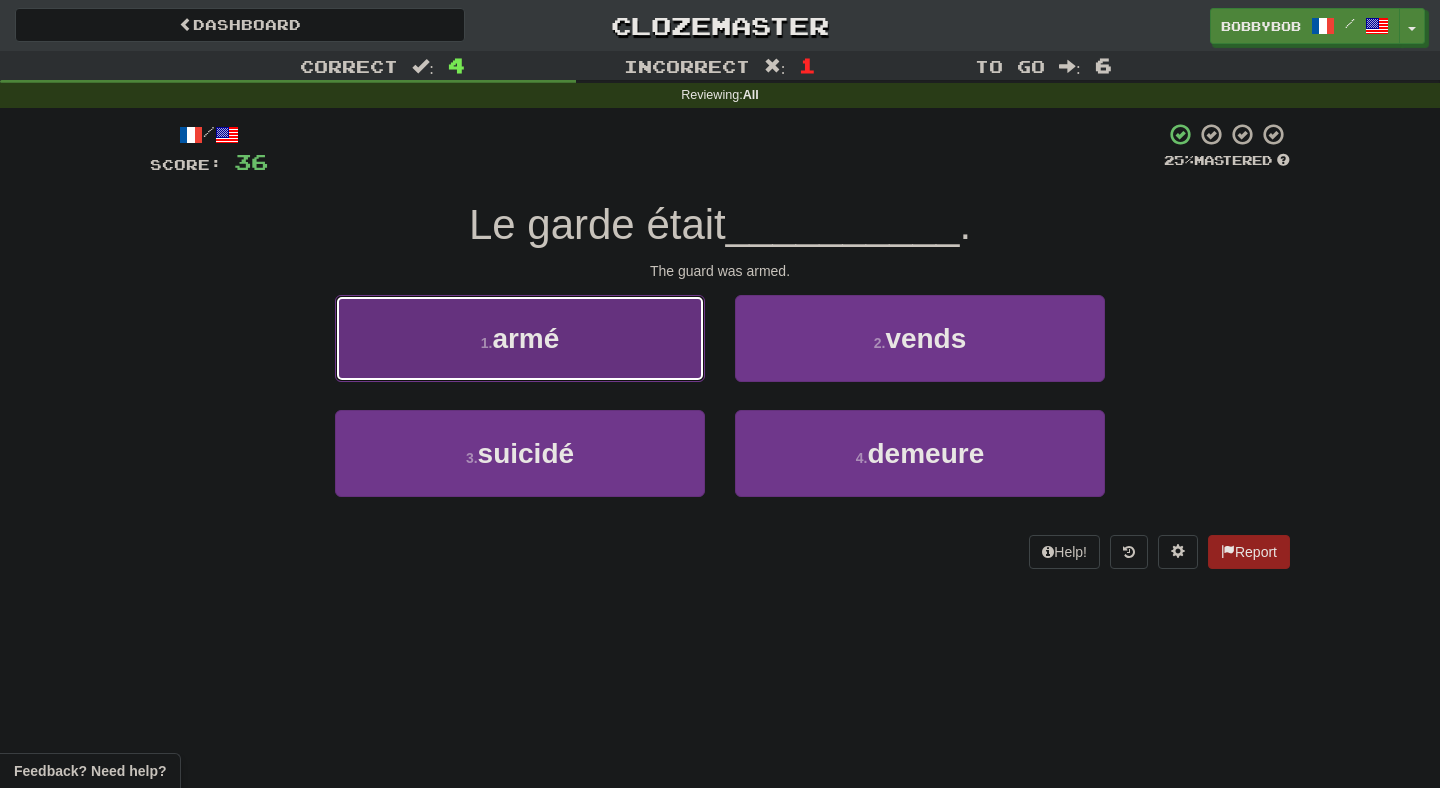 click on "1 .  armé" at bounding box center (520, 338) 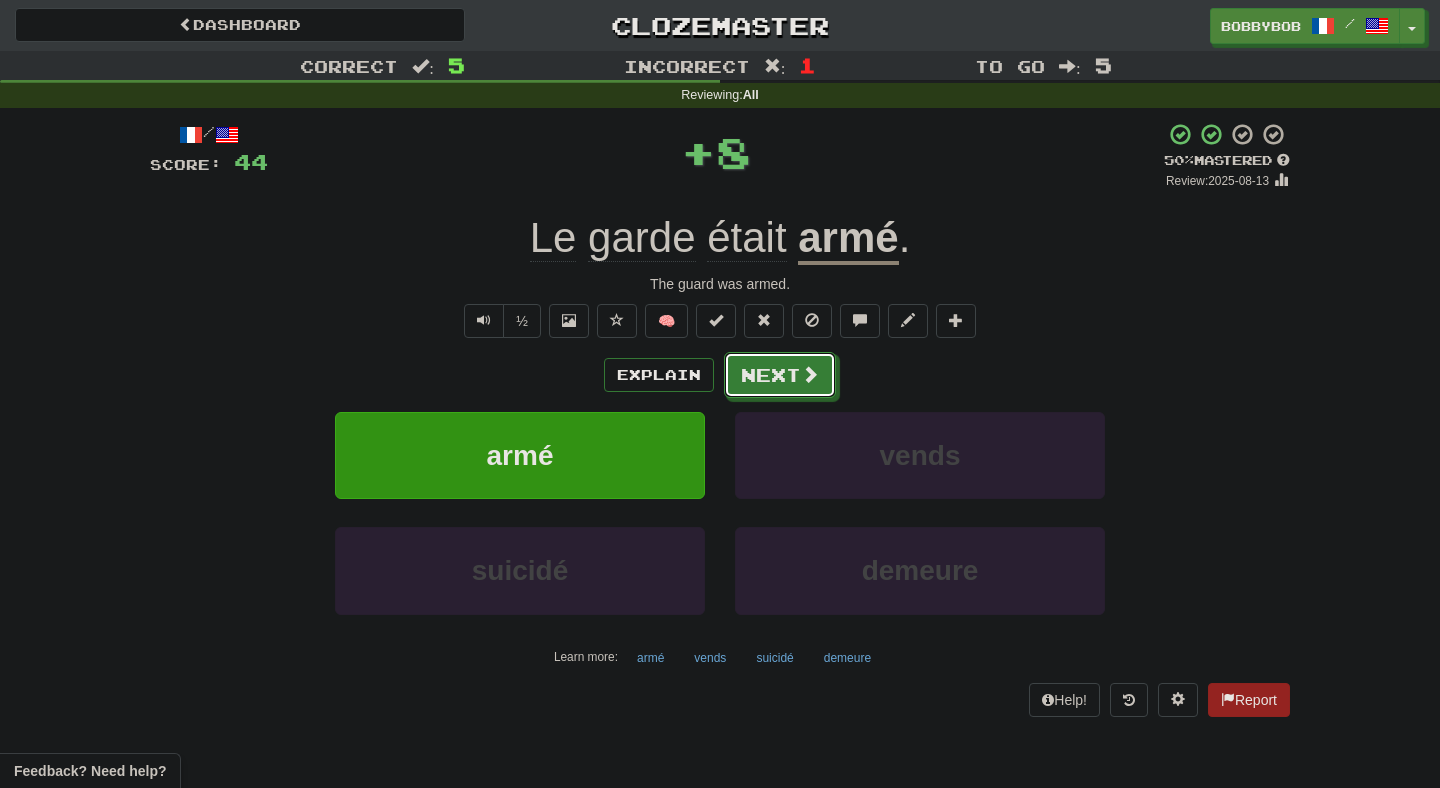 drag, startPoint x: 767, startPoint y: 376, endPoint x: 751, endPoint y: 285, distance: 92.39589 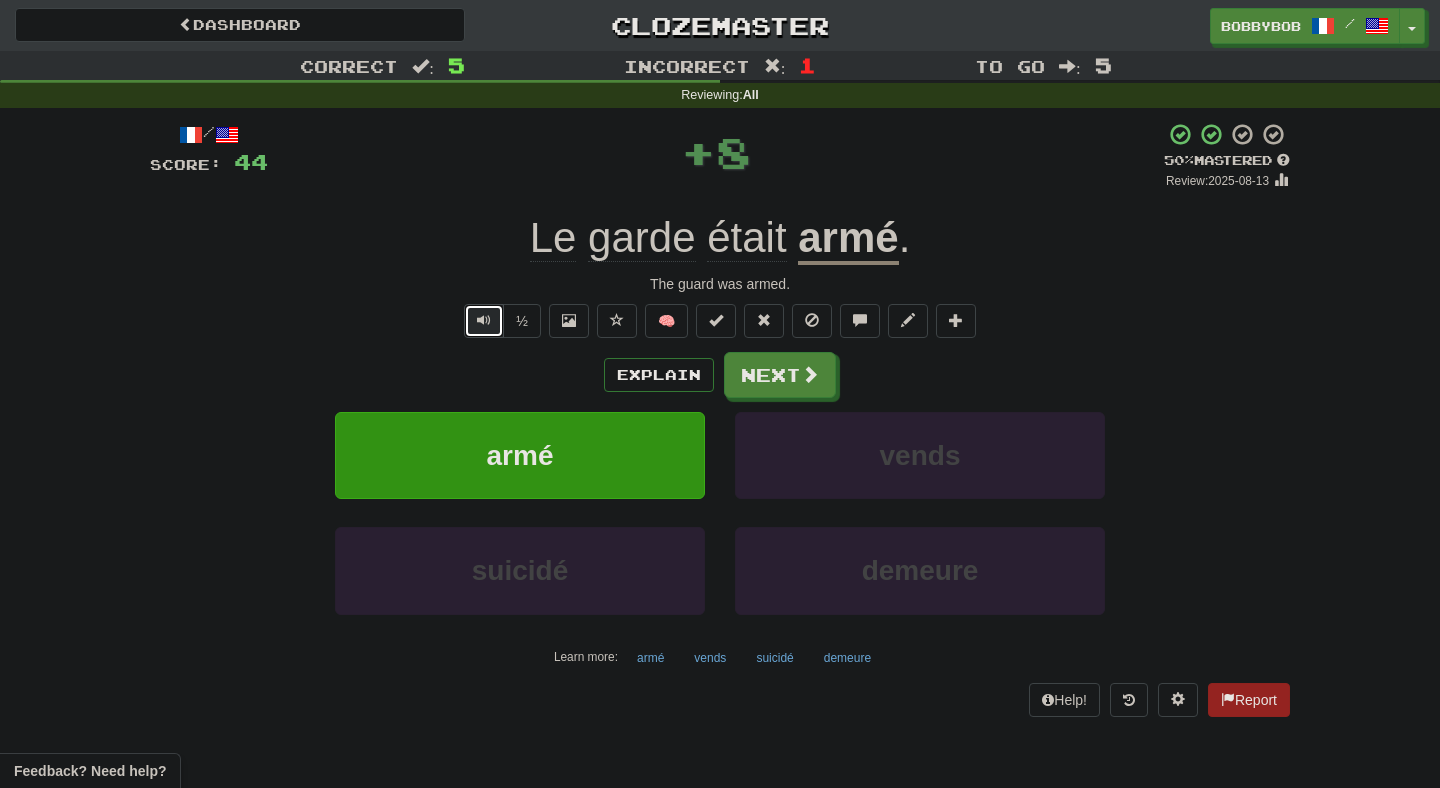 click at bounding box center [484, 321] 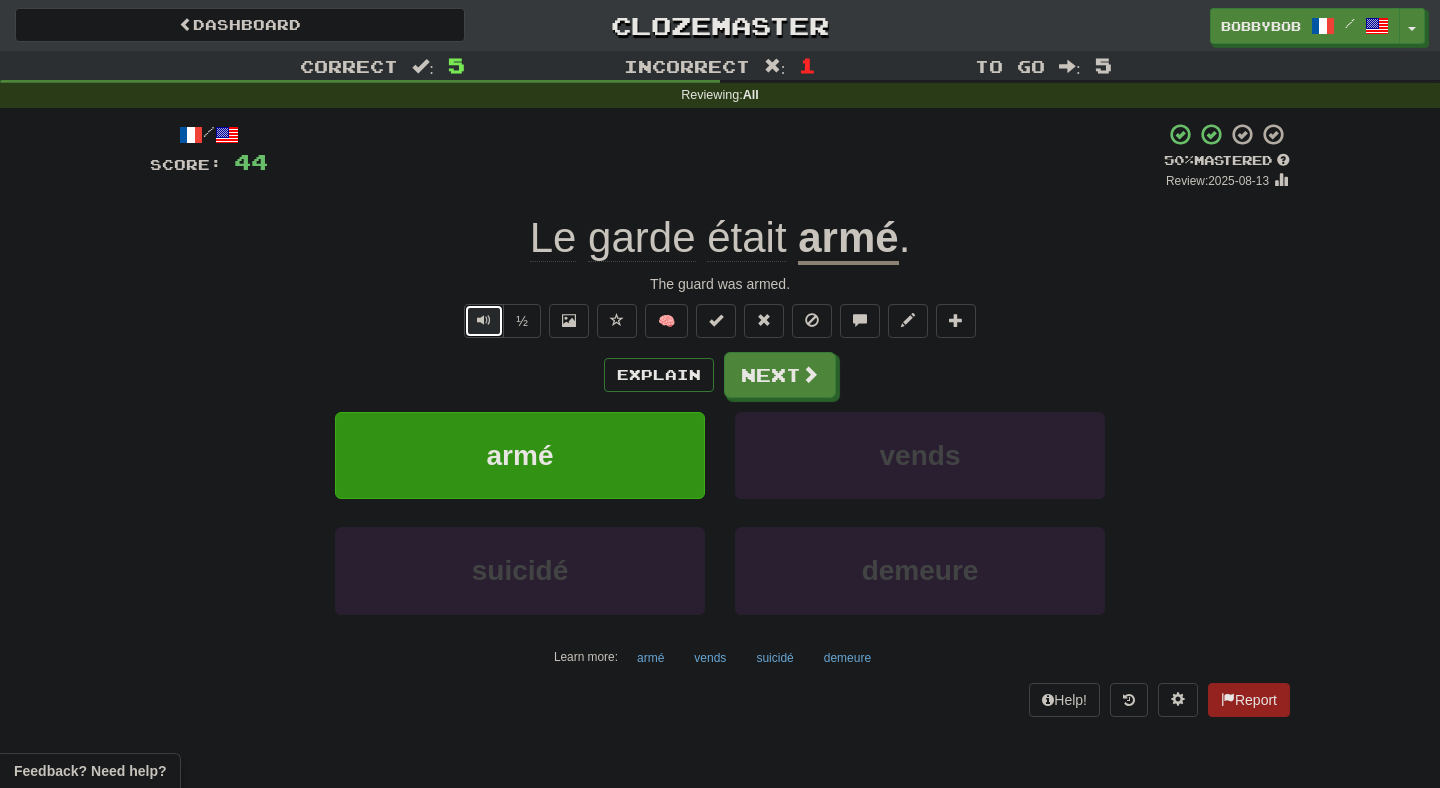 click at bounding box center (484, 321) 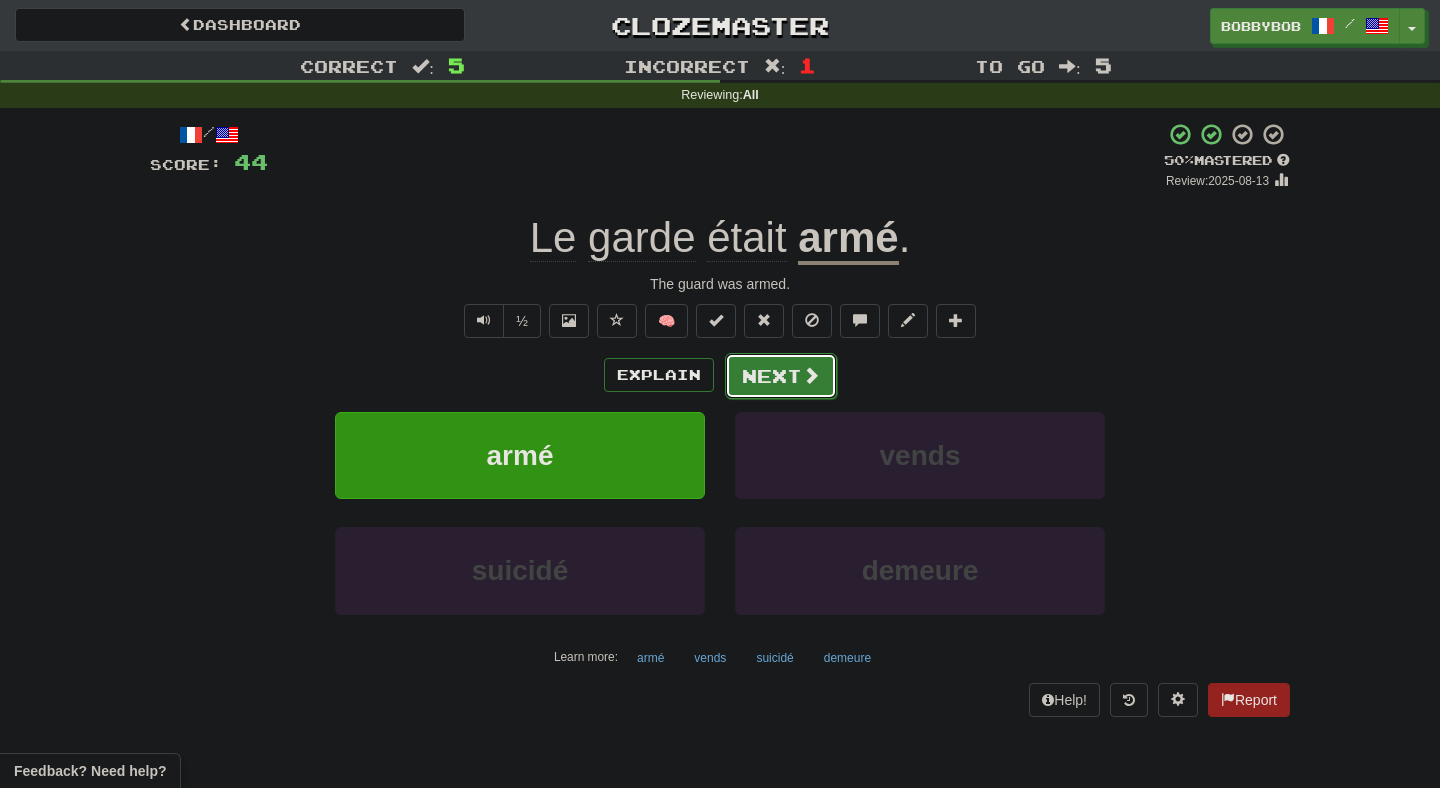 click on "Next" at bounding box center (781, 376) 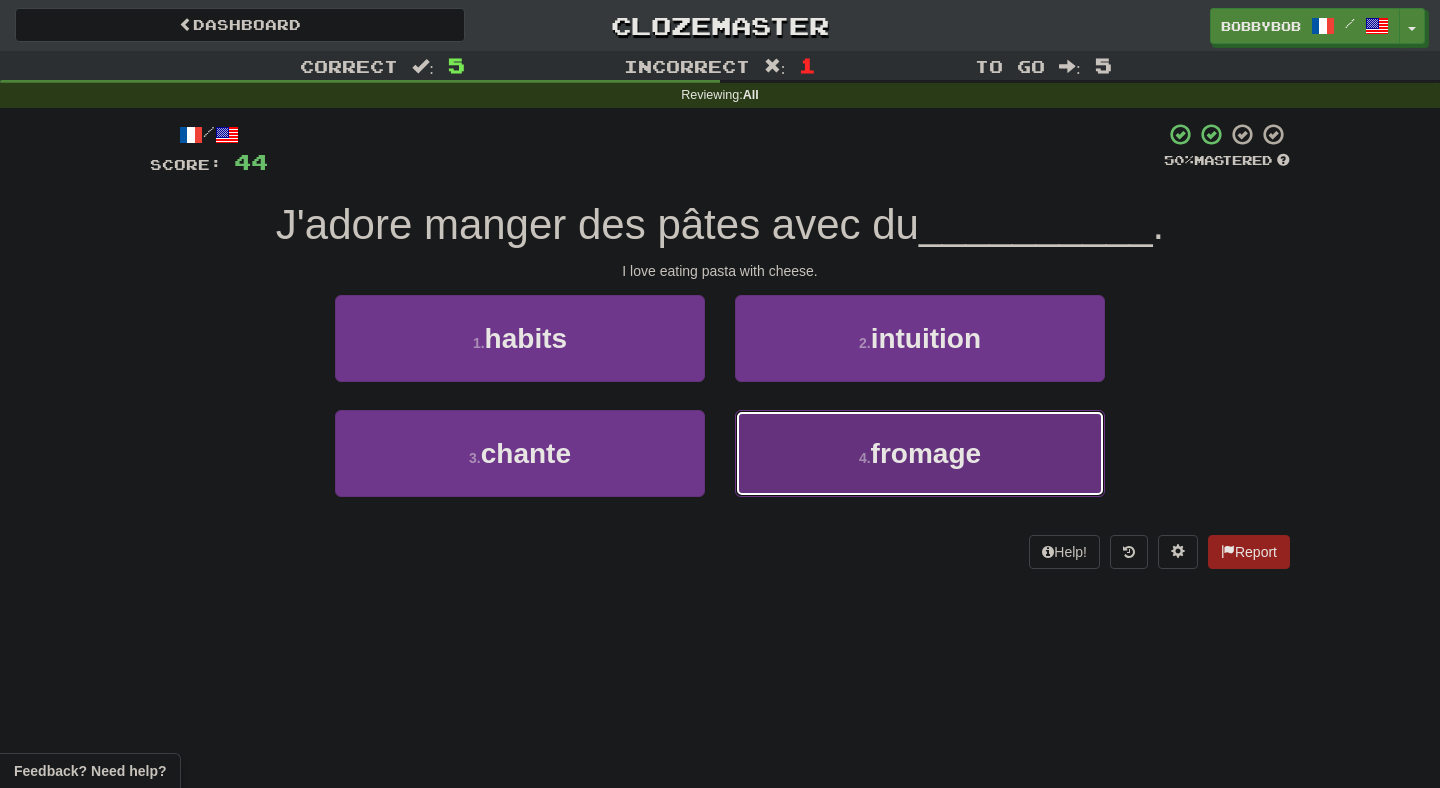 click on "4 .  fromage" at bounding box center (920, 453) 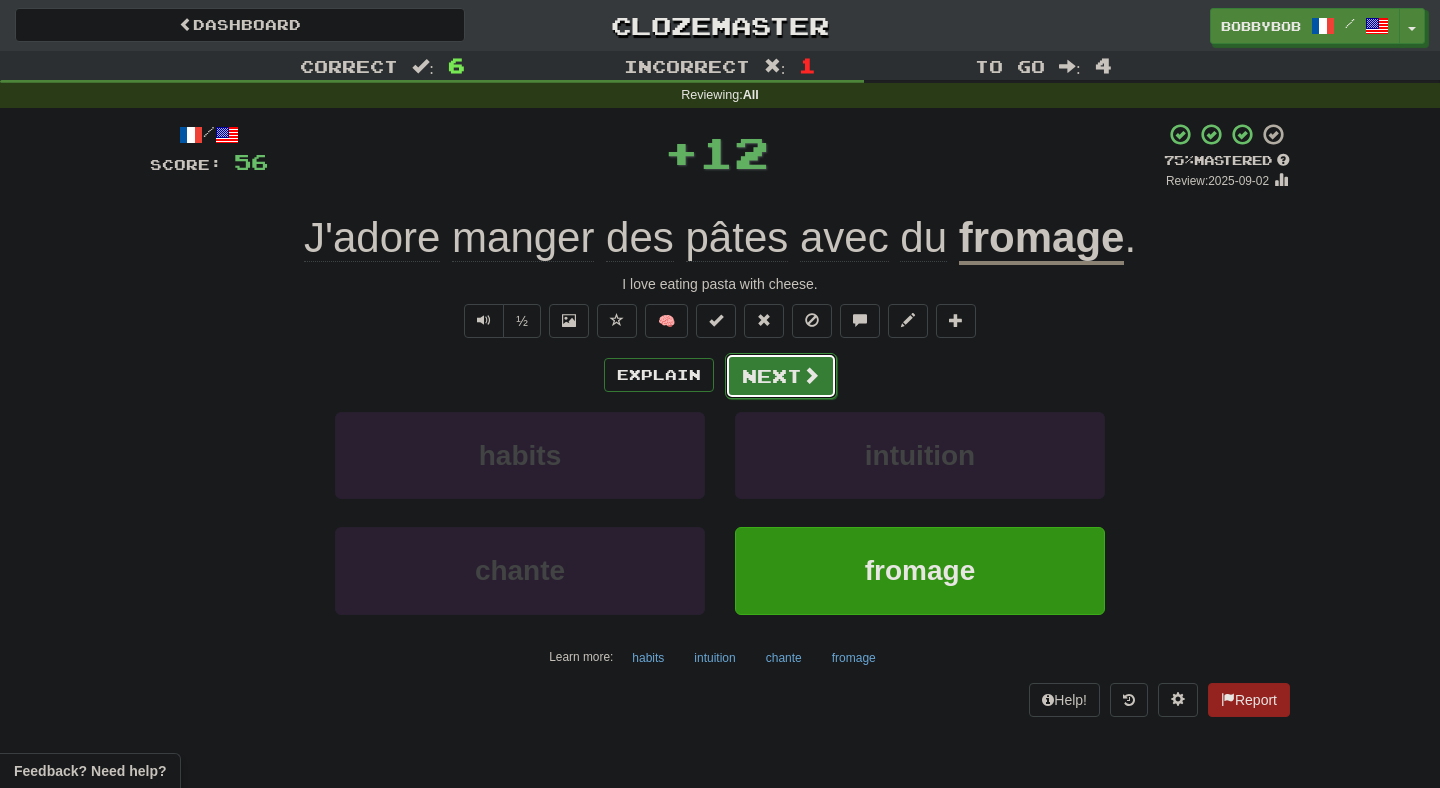 click on "Next" at bounding box center [781, 376] 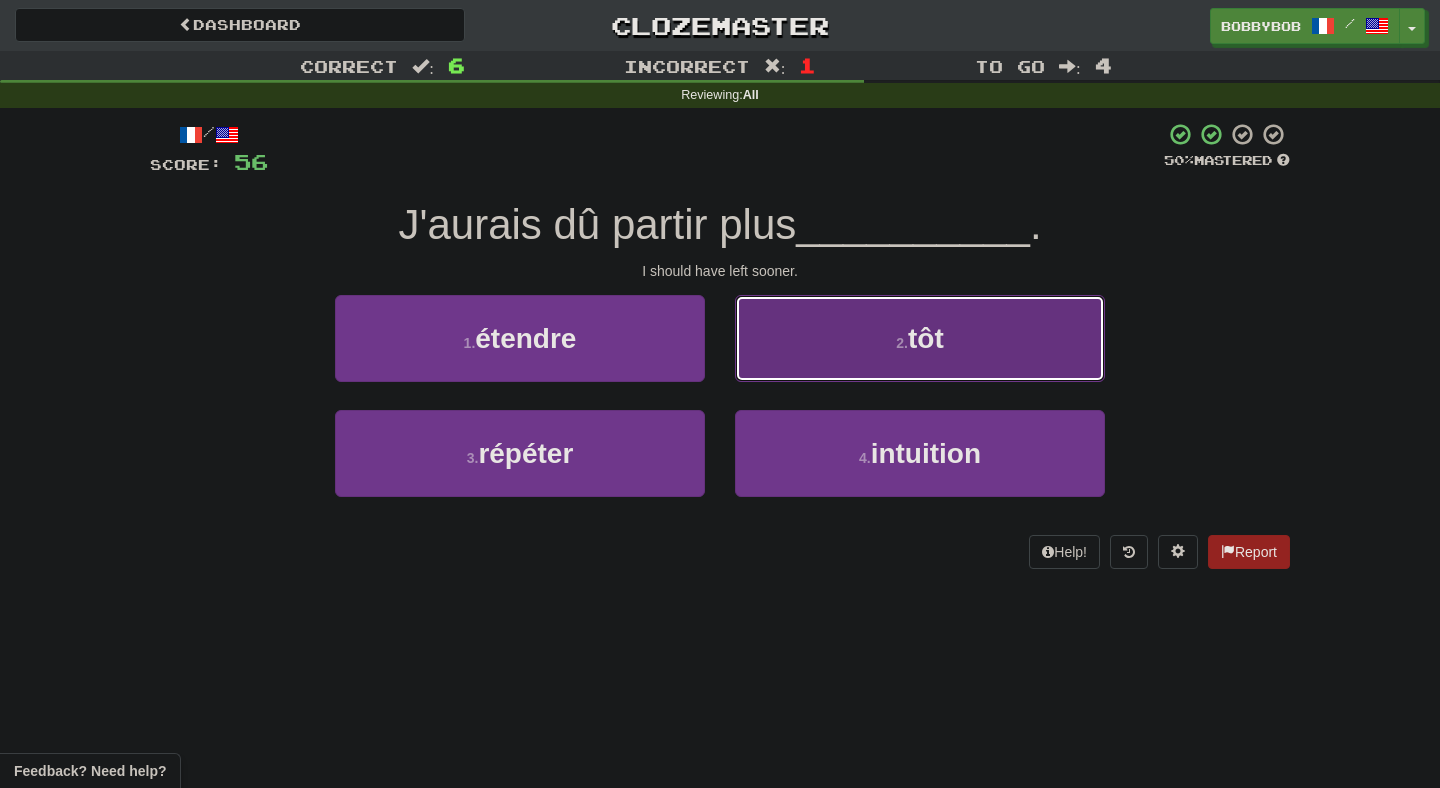 click on "2 .  tôt" at bounding box center [920, 338] 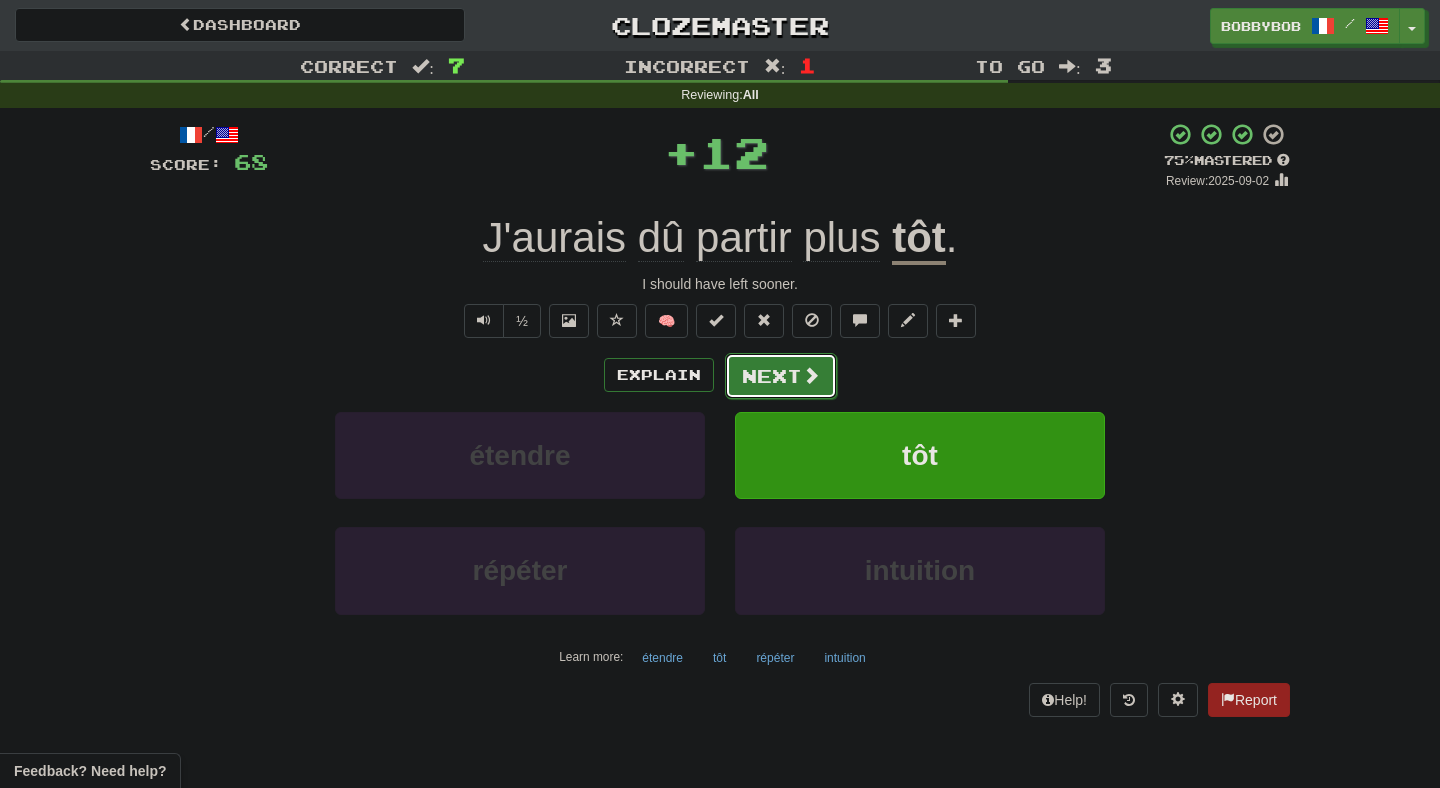 click on "Next" at bounding box center [781, 376] 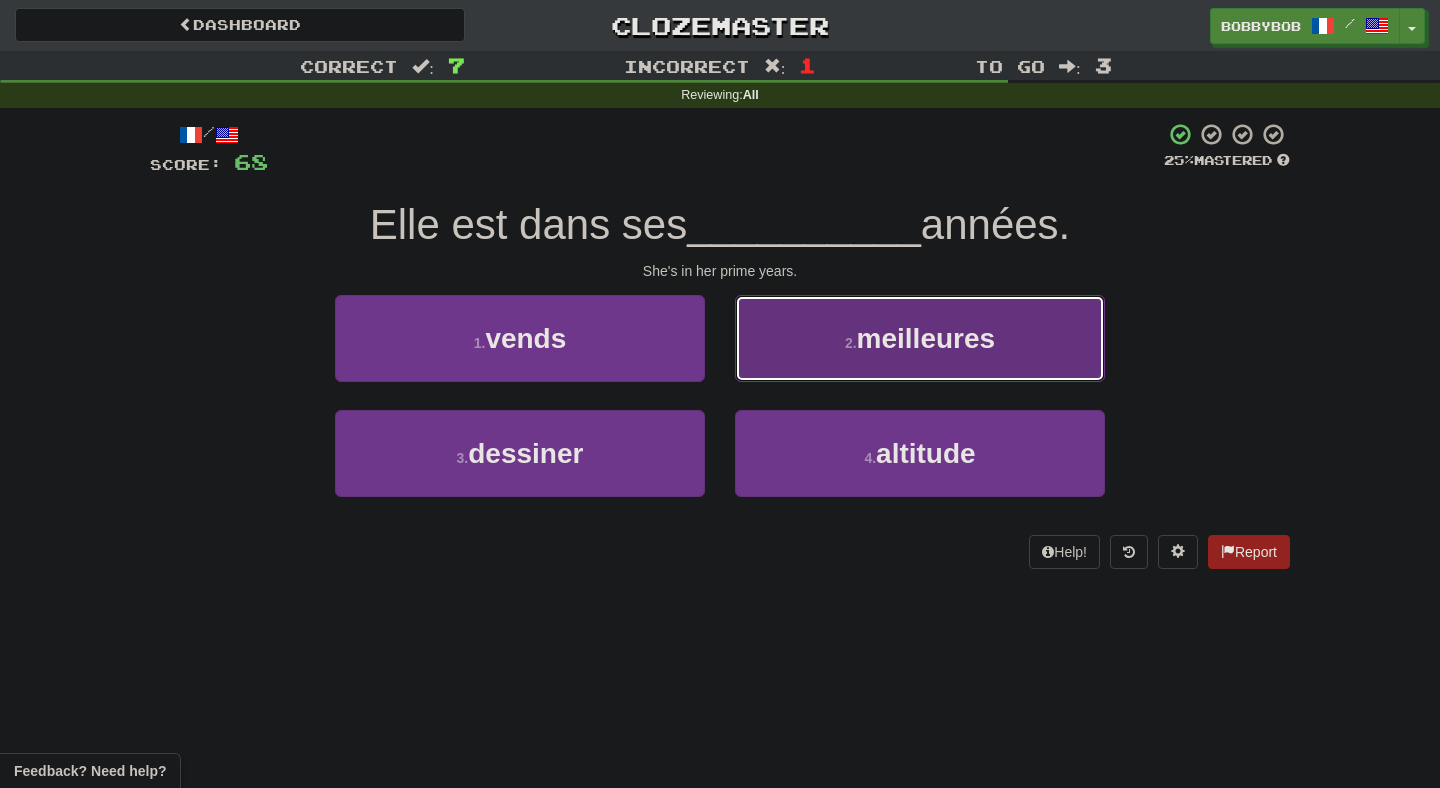 click on "2 .  meilleures" at bounding box center [920, 338] 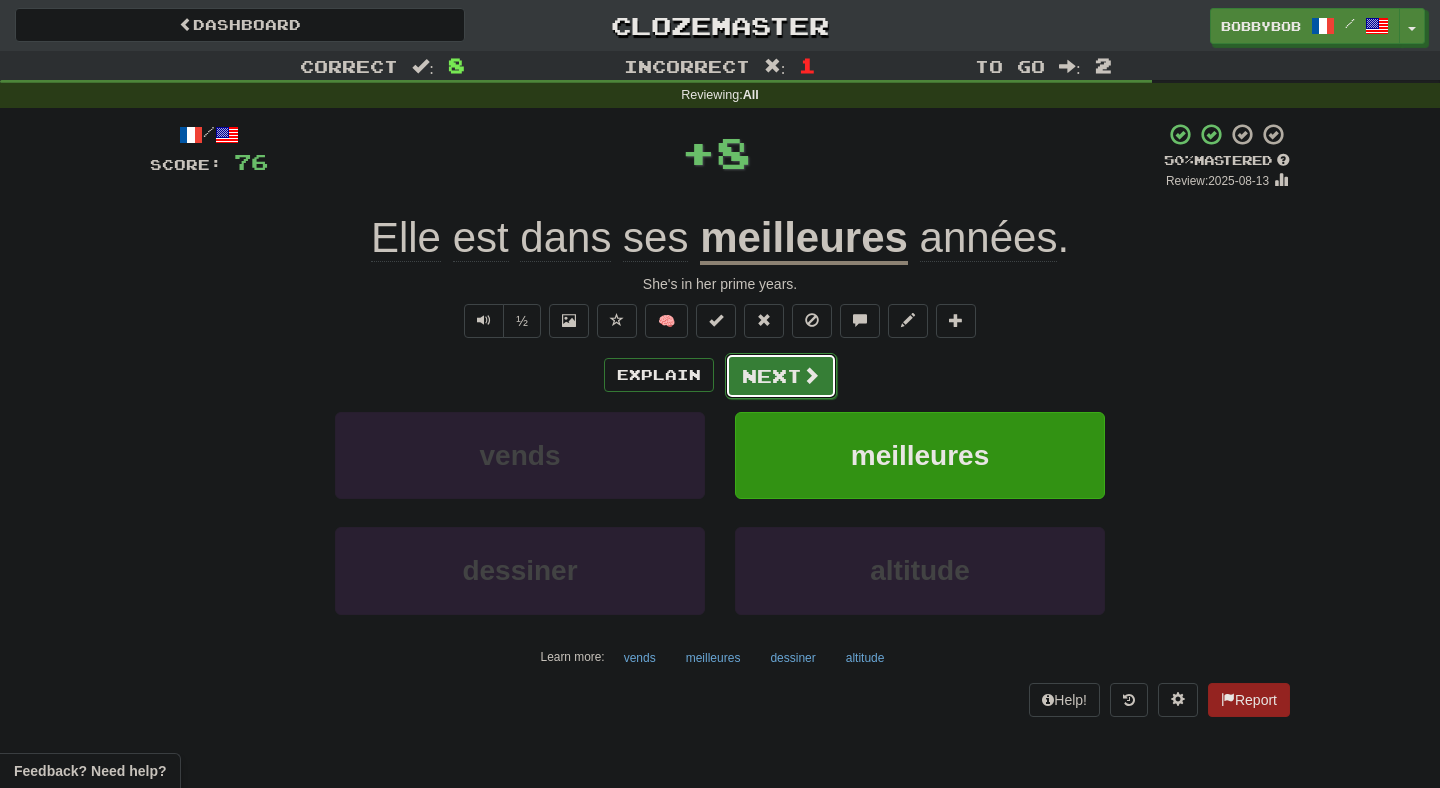 click on "Next" at bounding box center (781, 376) 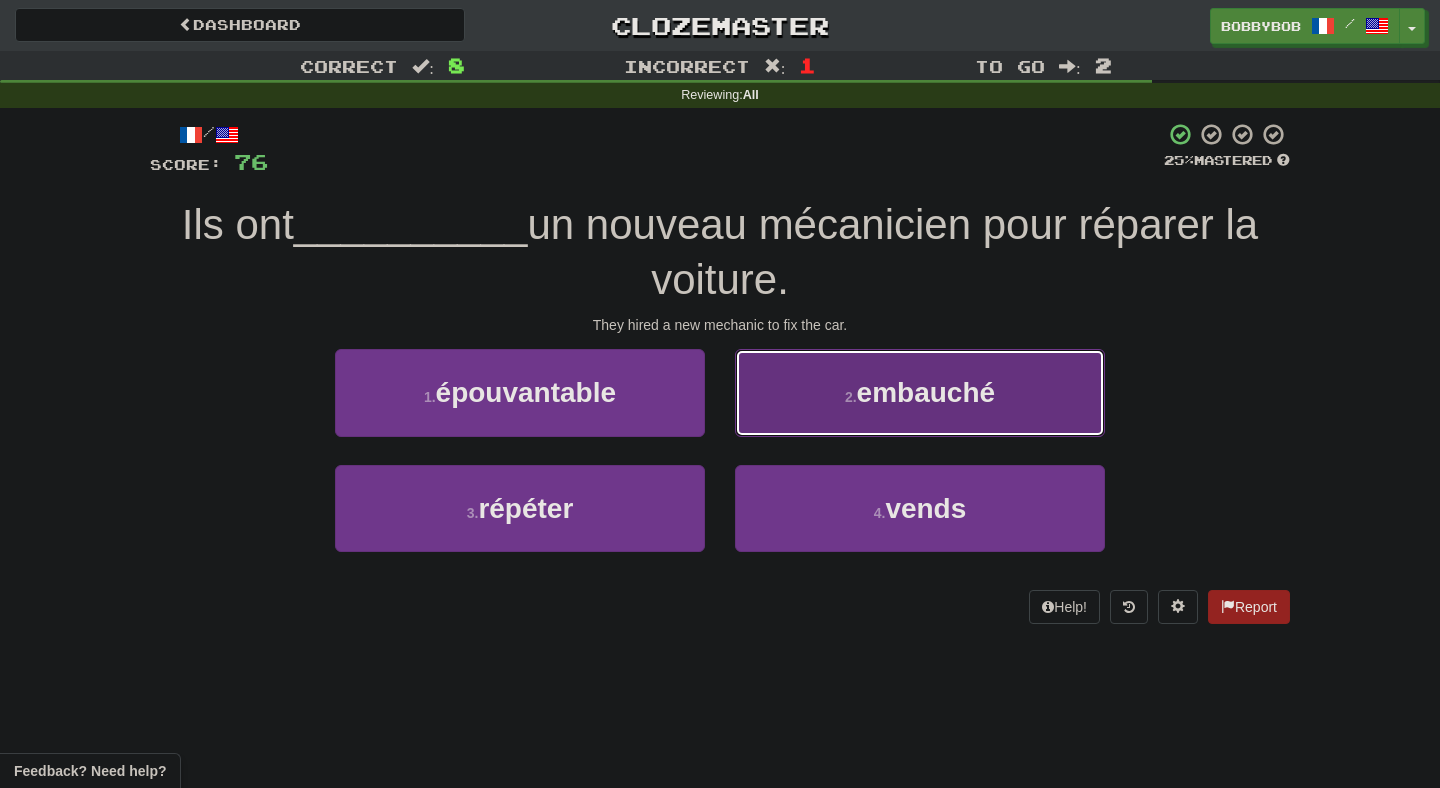 click on "embauché" at bounding box center [926, 392] 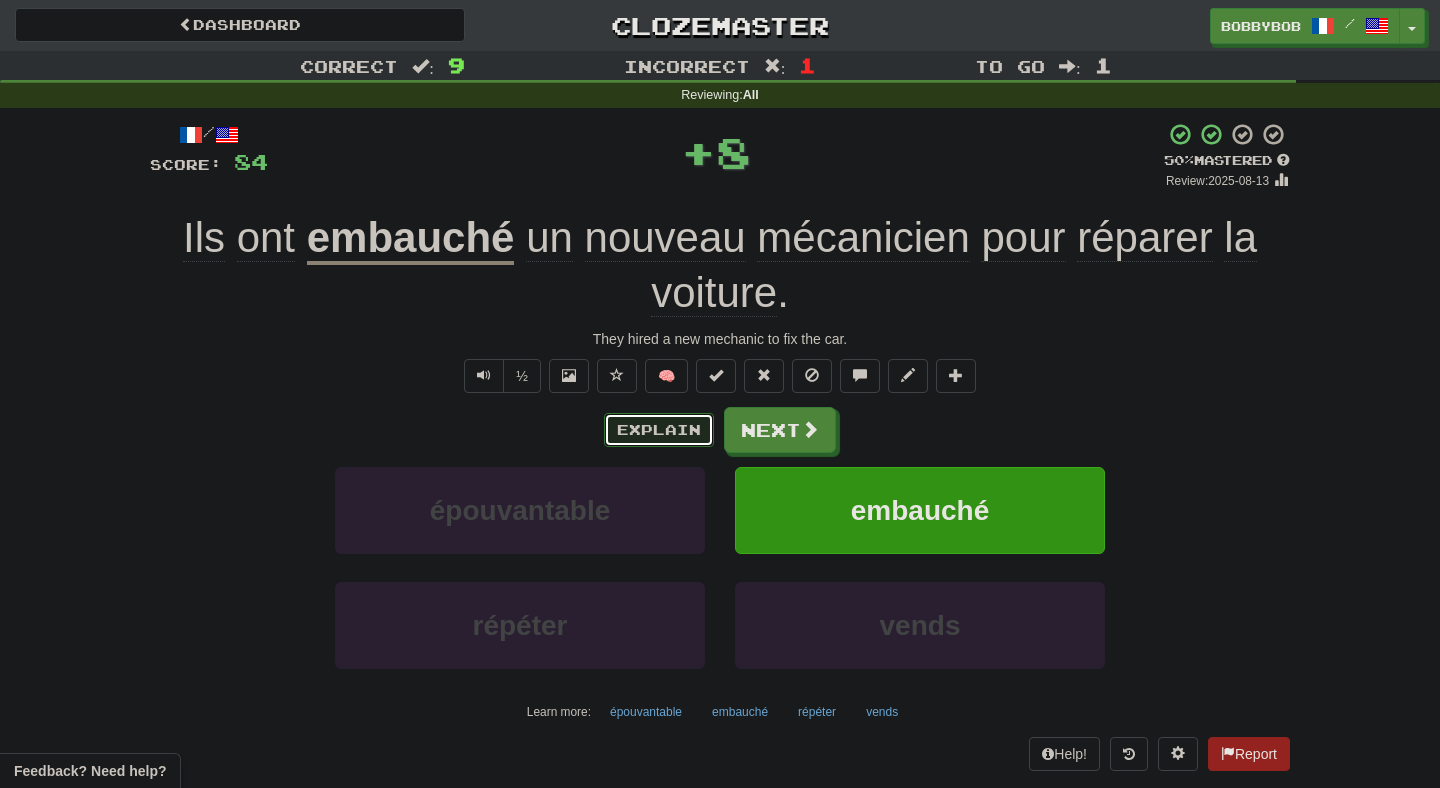click on "Explain" at bounding box center [659, 430] 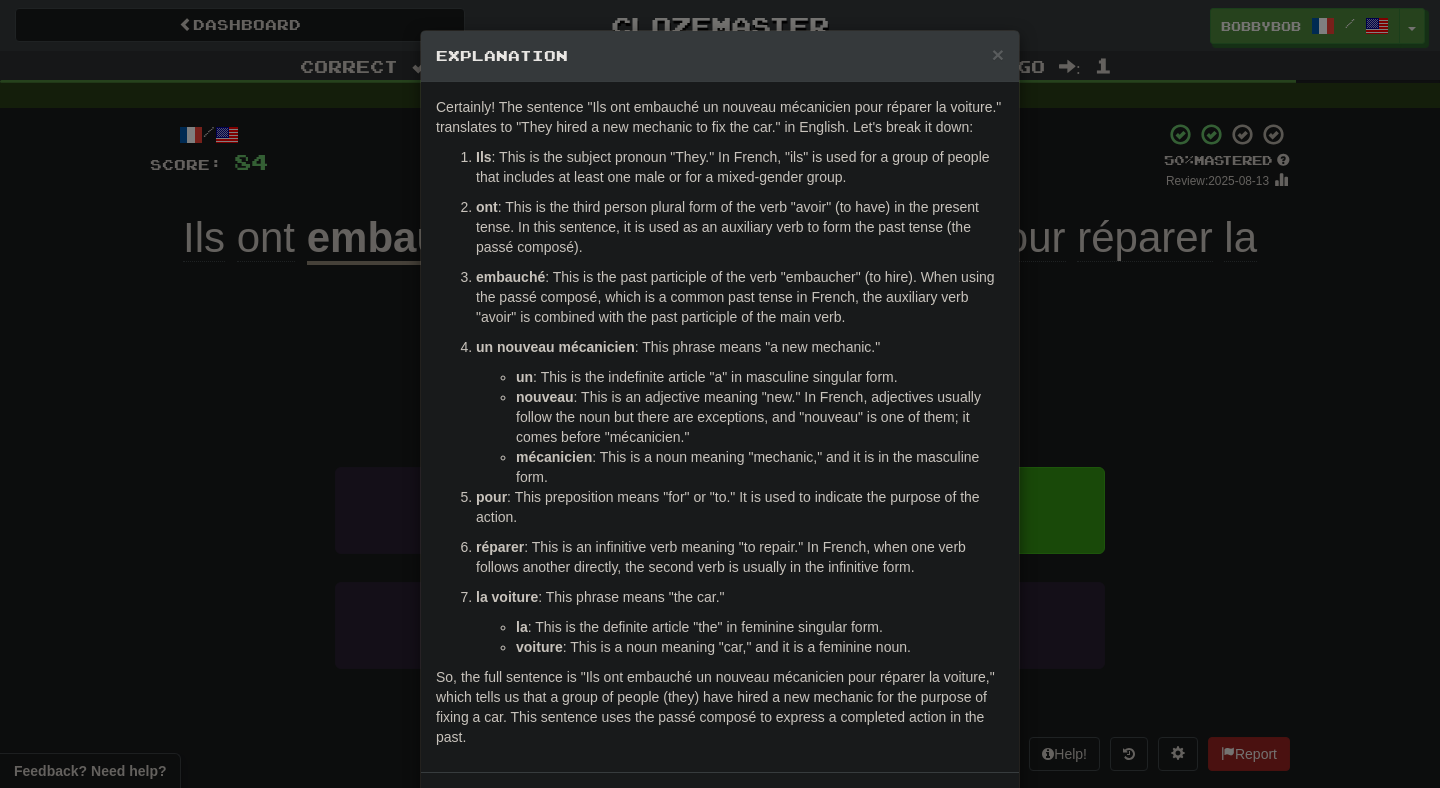 click on "× Explanation Certainly! The sentence "Ils ont embauché un nouveau mécanicien pour réparer la voiture." translates to "They hired a new mechanic to fix the car." in English. Let's break it down:
Ils : This is the subject pronoun "They." In French, "ils" is used for a group of people that includes at least one male or for a mixed-gender group.
ont : This is the third person plural form of the verb "avoir" (to have) in the present tense. In this sentence, it is used as an auxiliary verb to form the past tense (the passé composé).
embauché : This is the past participle of the verb "embaucher" (to hire). When using the passé composé, which is a common past tense in French, the auxiliary verb "avoir" is combined with the past participle of the main verb.
un nouveau mécanicien : This phrase means "a new mechanic."
un : This is the indefinite article "a" in masculine singular form.
nouveau
mécanicien : This is a noun meaning "mechanic," and it is in the masculine form." at bounding box center [720, 394] 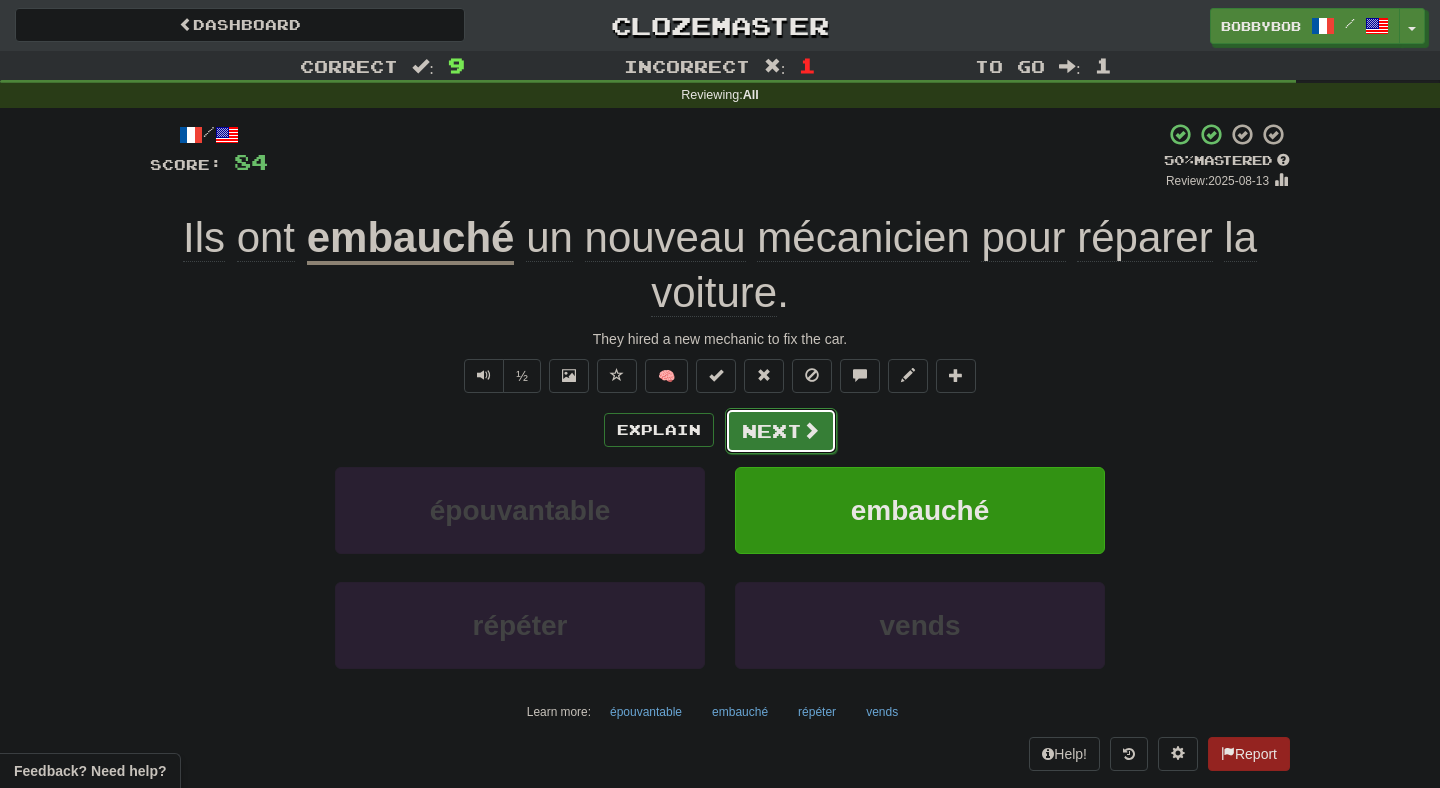 click on "Next" at bounding box center (781, 431) 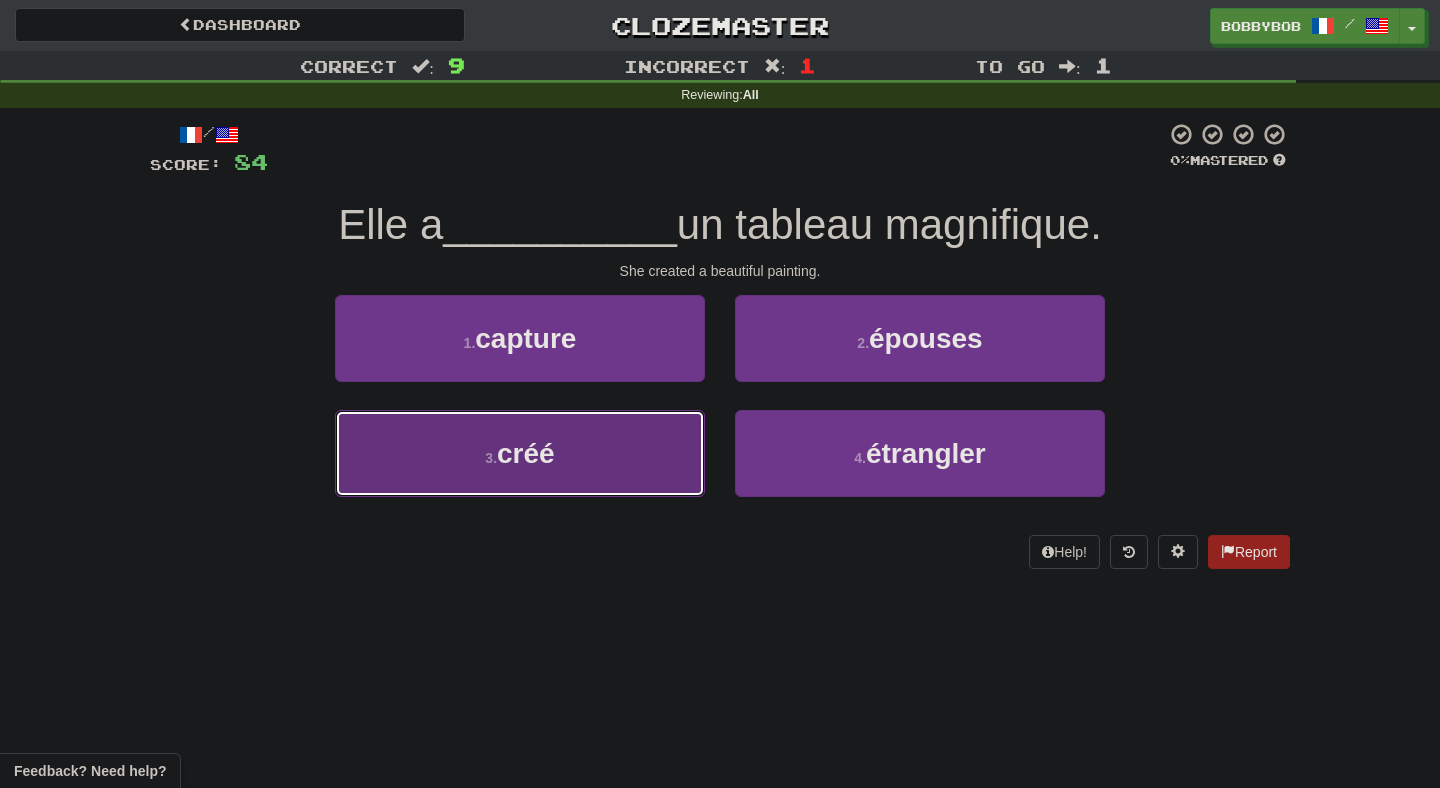 click on "3 .  créé" at bounding box center [520, 453] 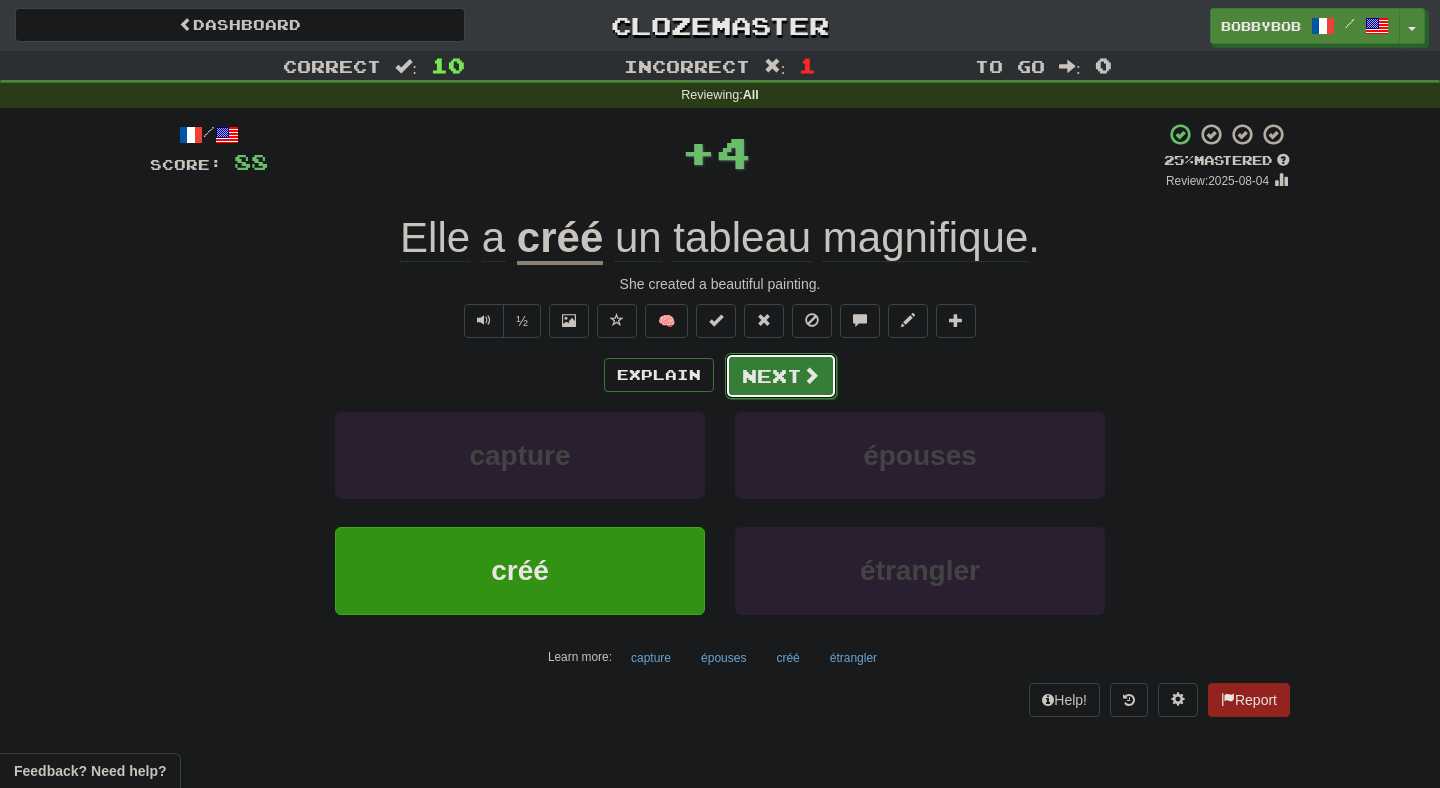 click on "Next" at bounding box center (781, 376) 